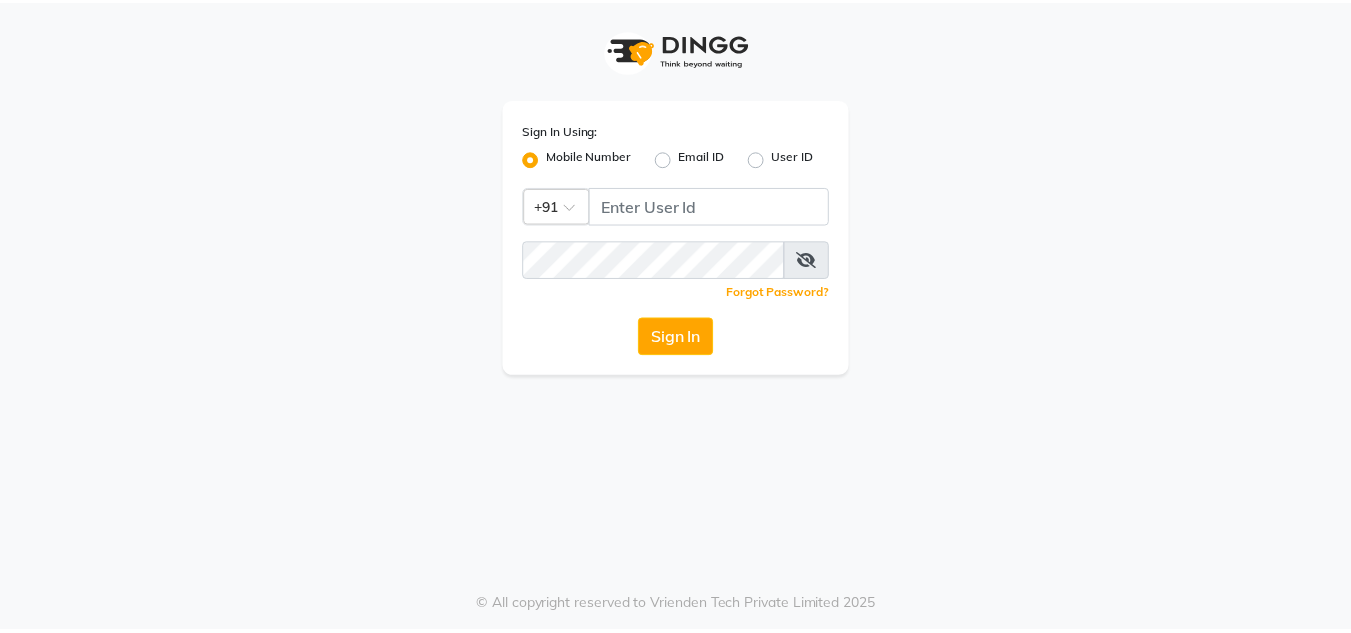 scroll, scrollTop: 0, scrollLeft: 0, axis: both 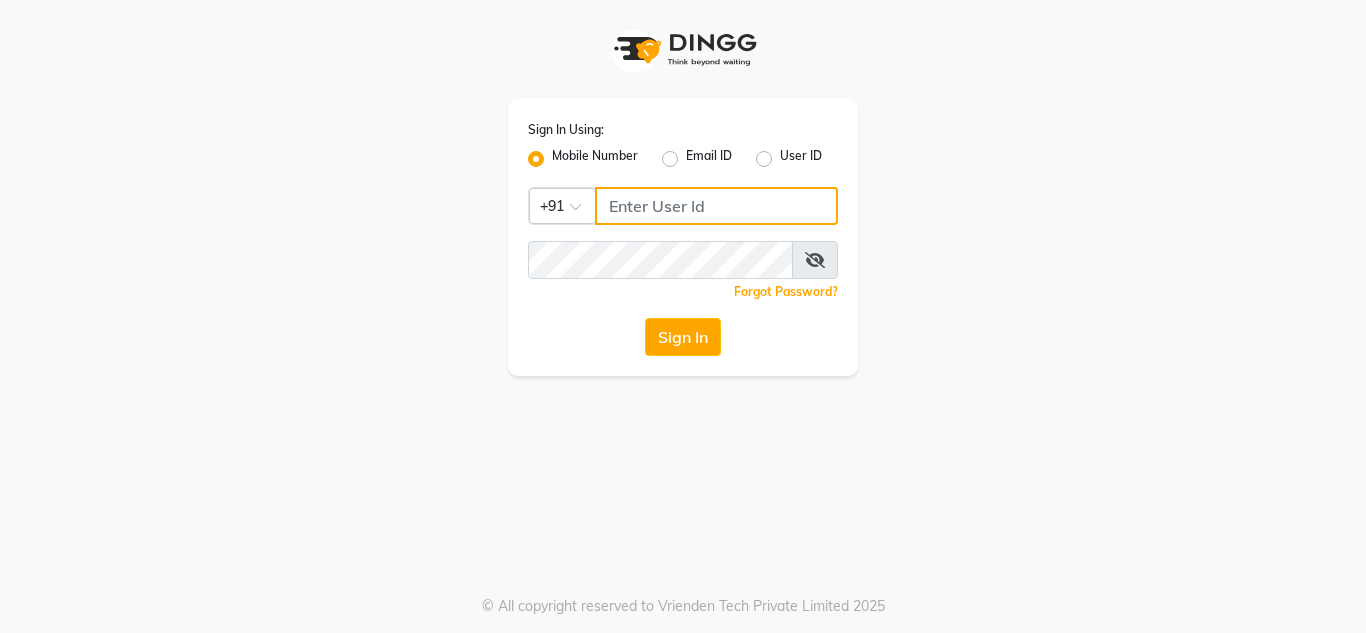 type on "8908110000" 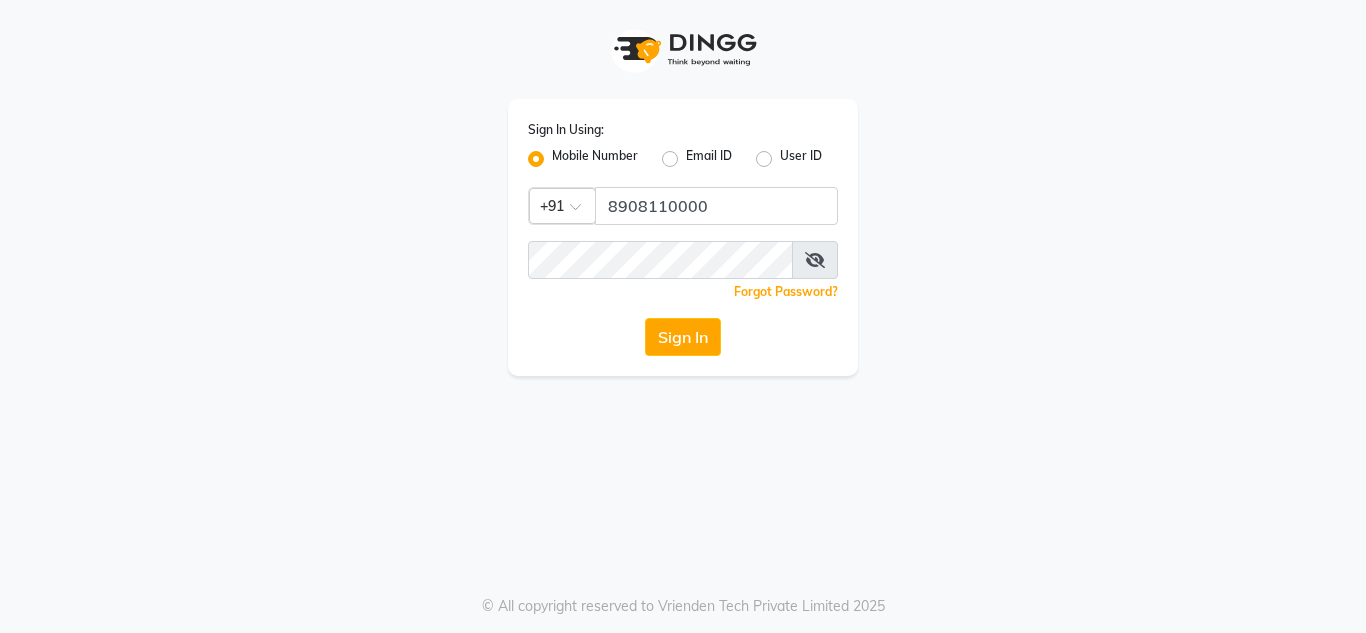 click on "Sign In" 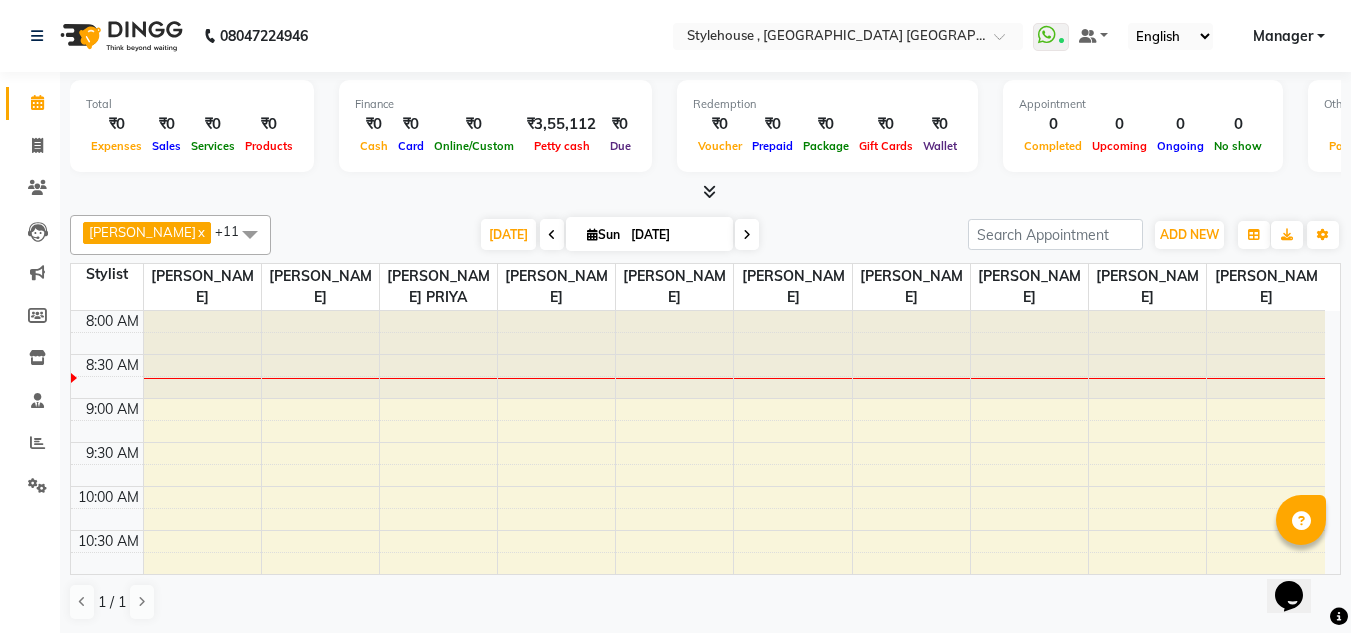 scroll, scrollTop: 0, scrollLeft: 0, axis: both 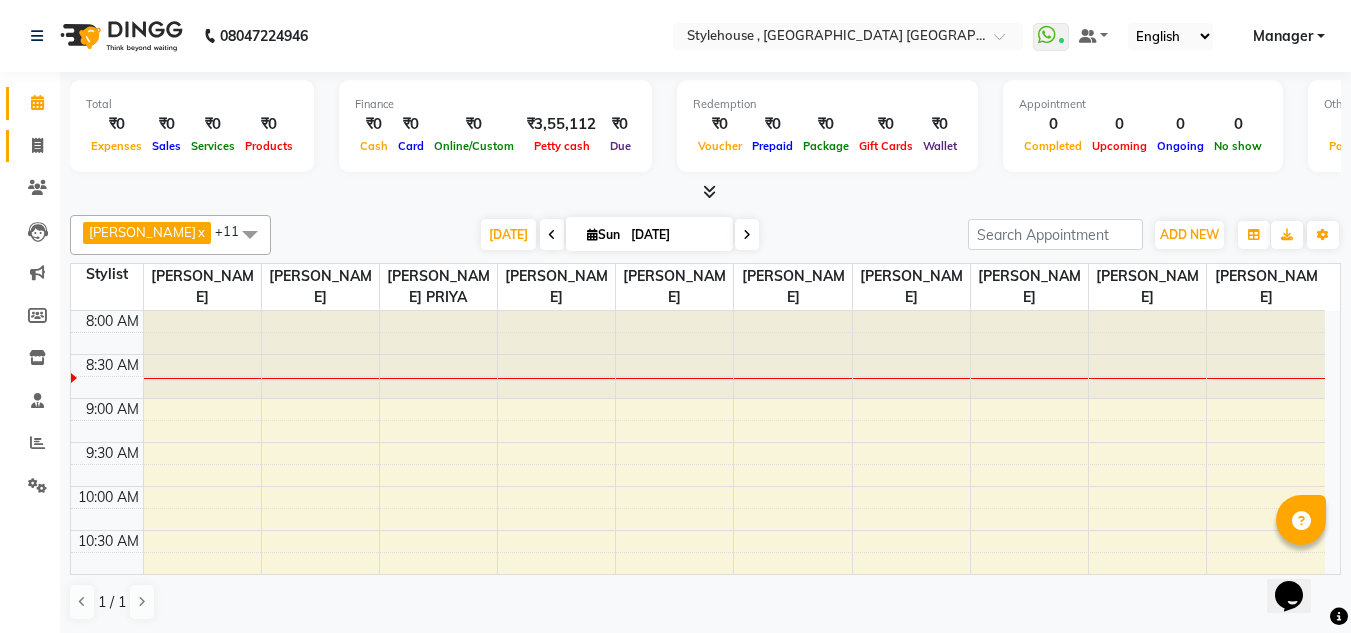 click on "Invoice" 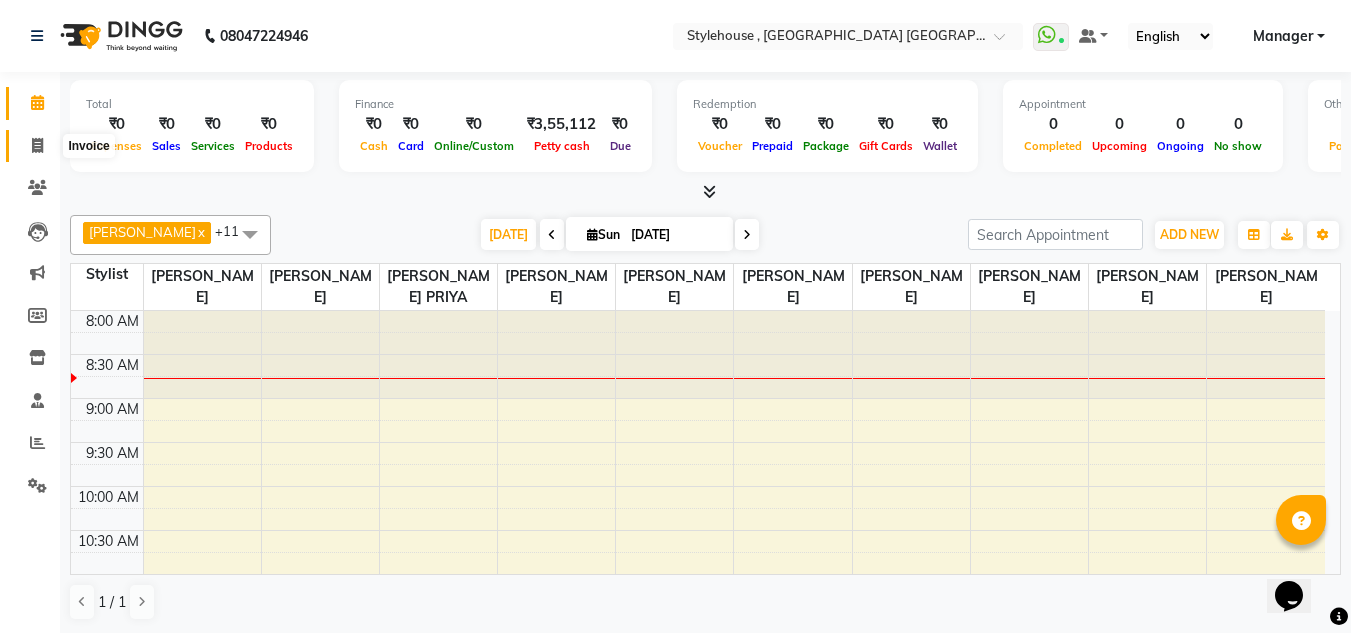 click 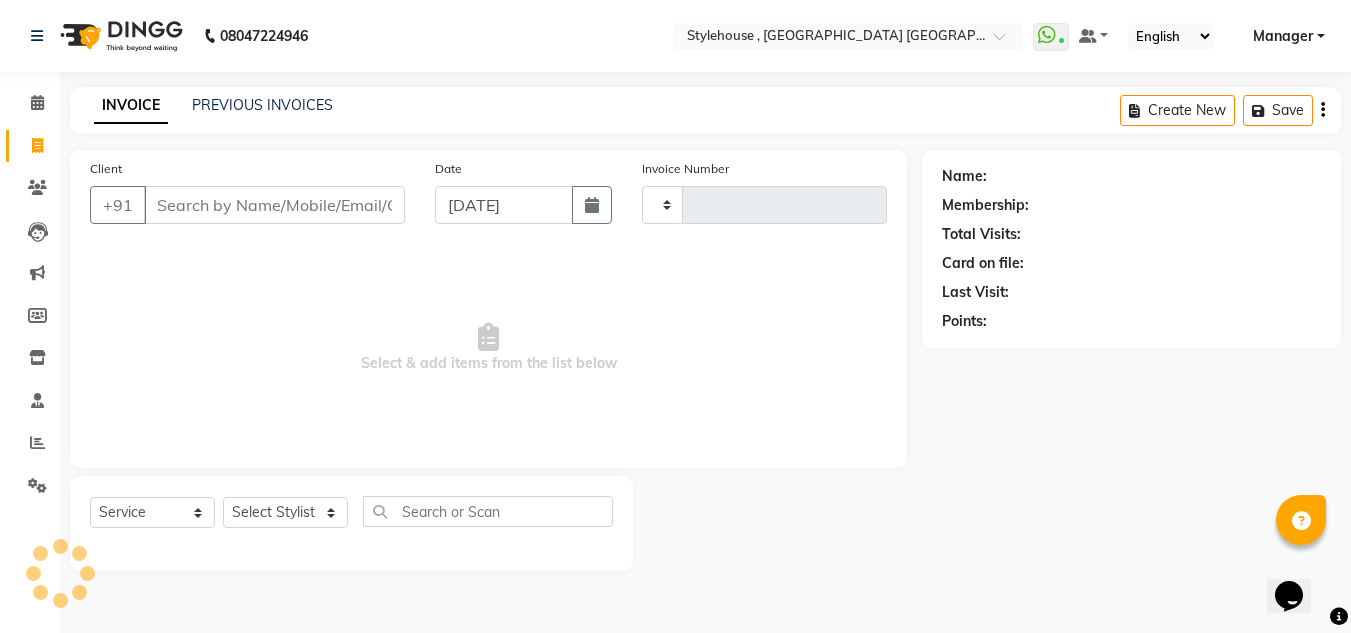 type on "1212" 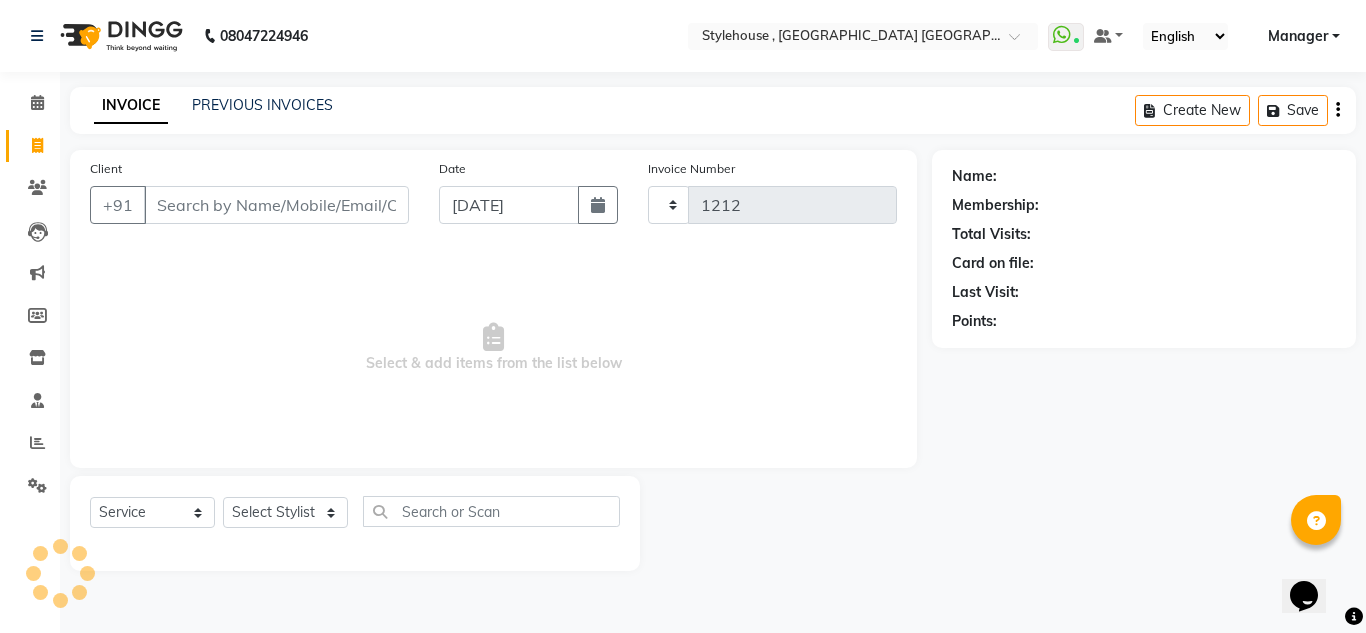 select on "7793" 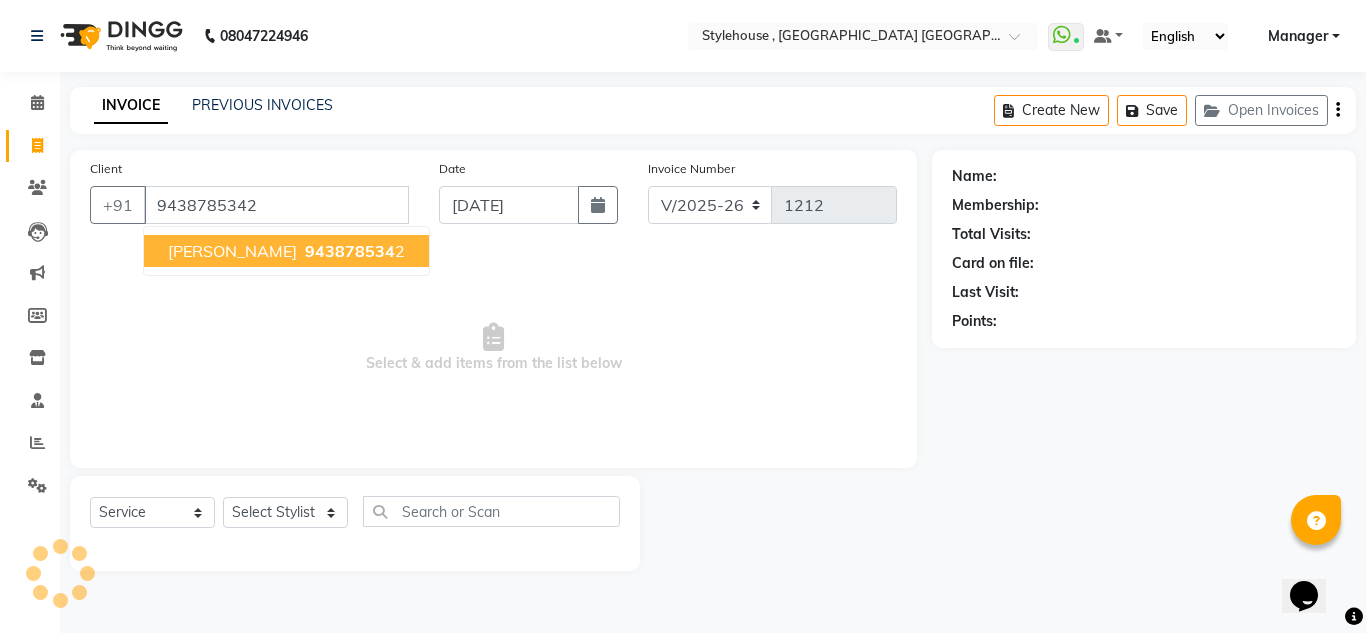 type on "9438785342" 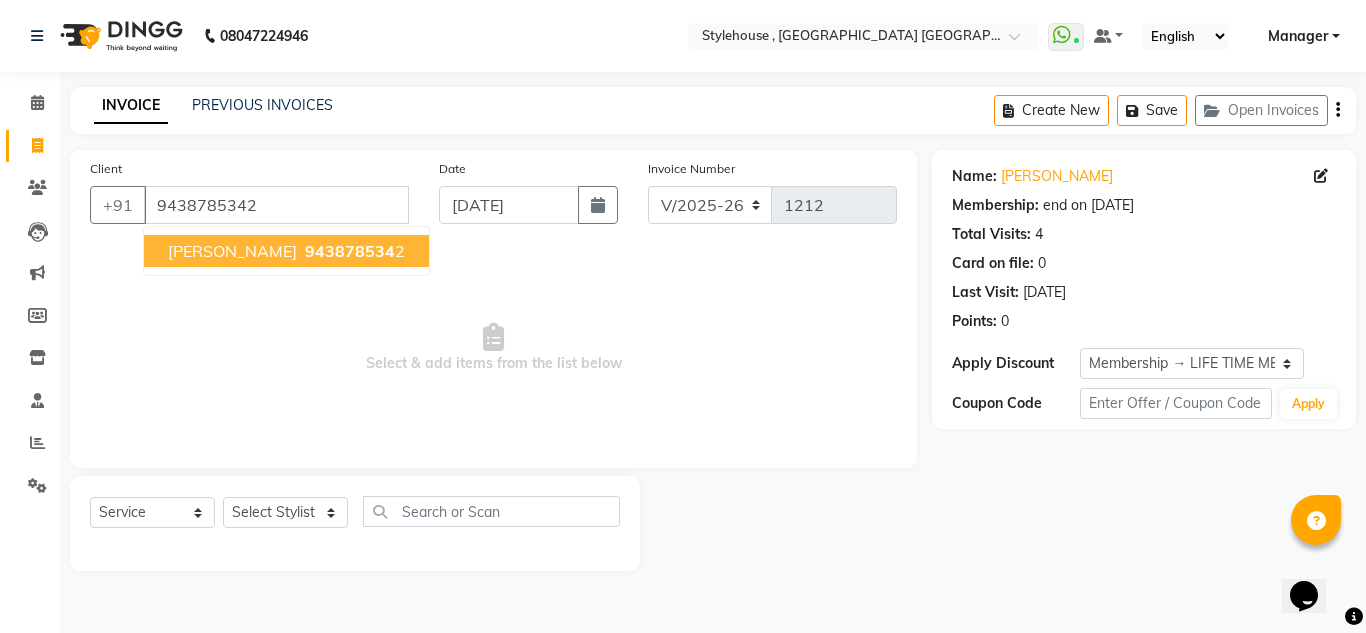 click on "SAMEER KUMAR SAHOO" at bounding box center [232, 251] 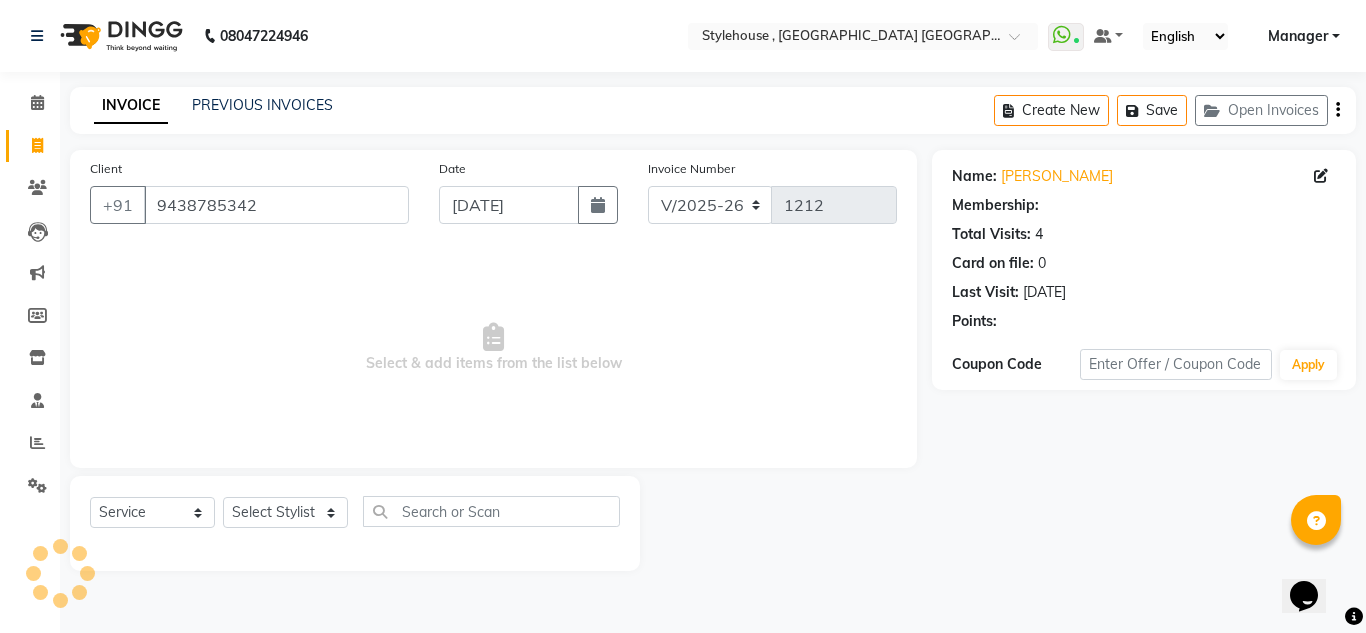select on "1: Object" 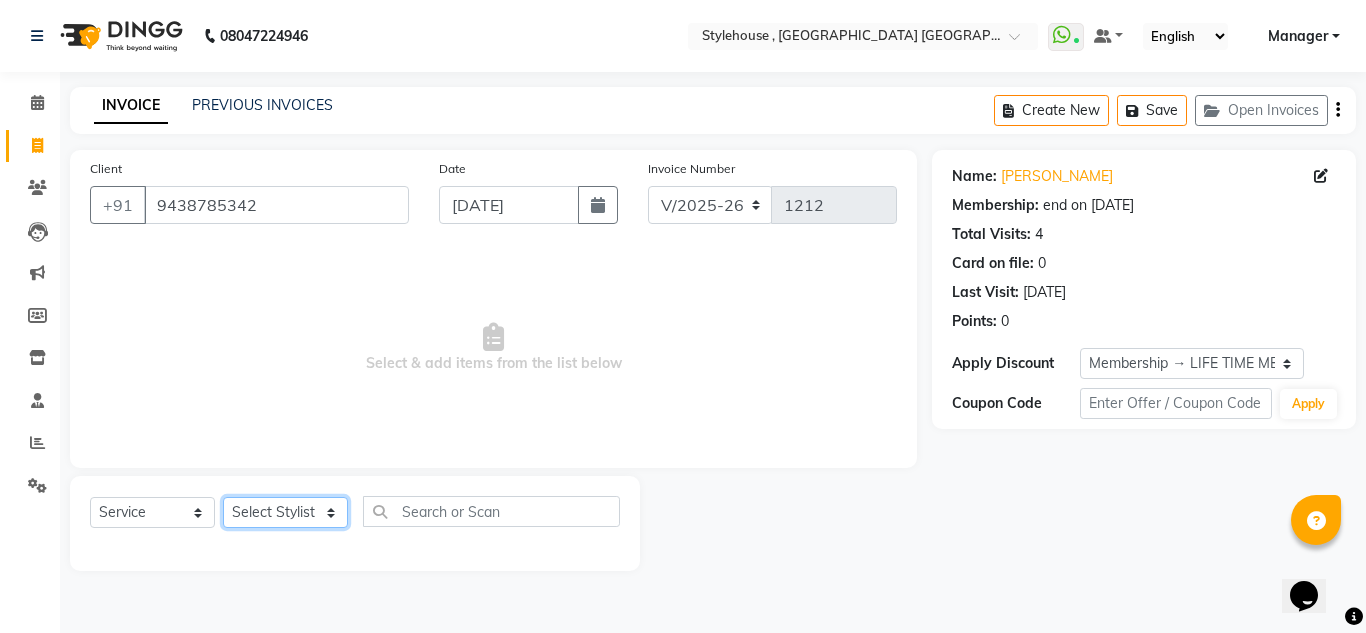 click on "Select Stylist [PERSON_NAME] [PERSON_NAME] [PERSON_NAME] [PERSON_NAME] PRIYA Manager [PERSON_NAME] [PERSON_NAME] [PERSON_NAME] PRIYANKA NANDA PUJA [PERSON_NAME] [PERSON_NAME] [PERSON_NAME] SAMEER [PERSON_NAME] [PERSON_NAME]" 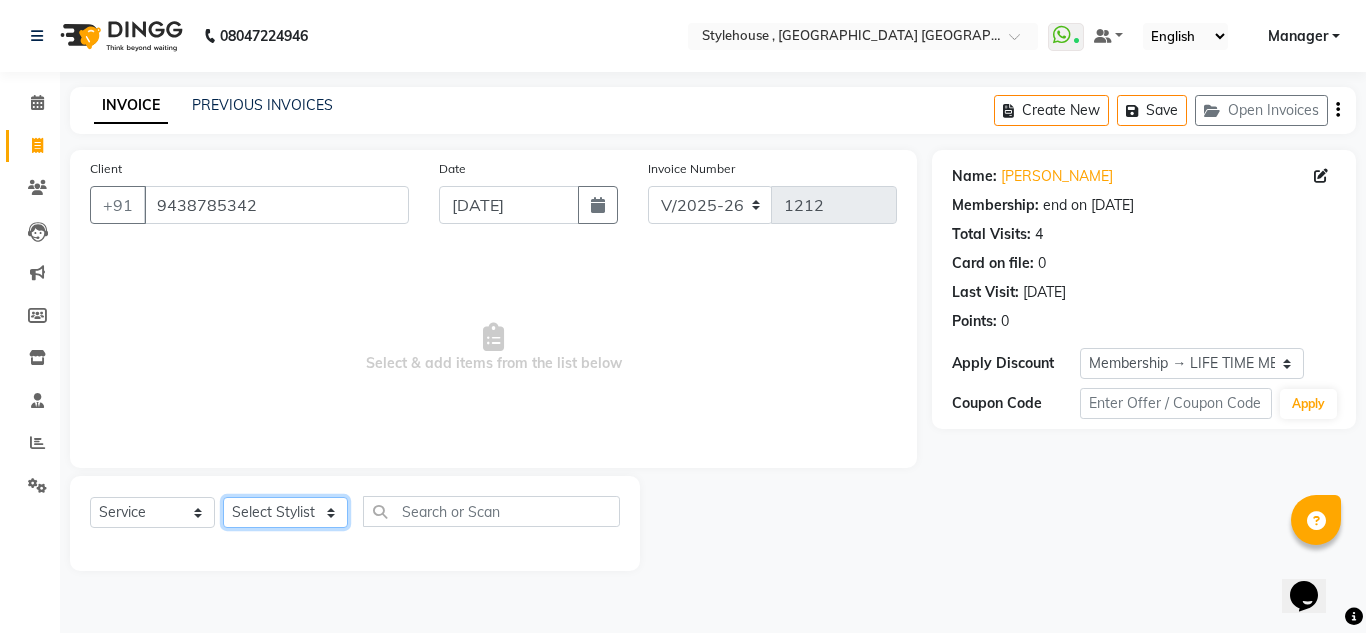 select on "69900" 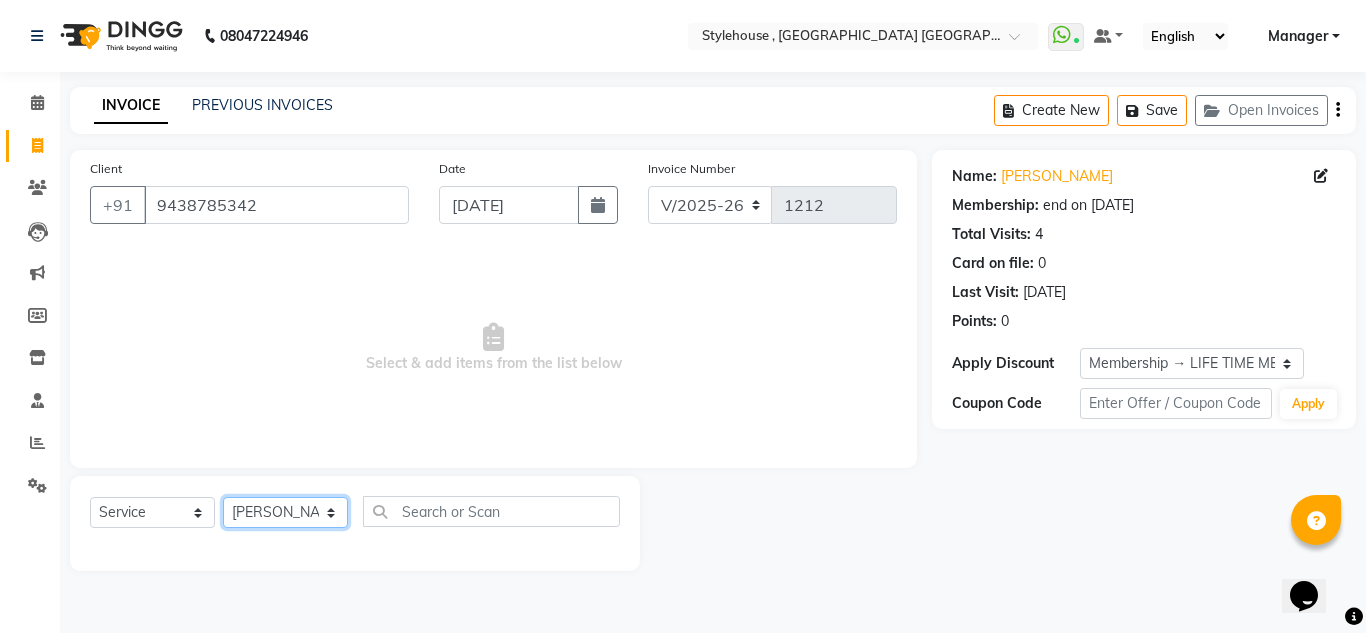 click on "Select Stylist [PERSON_NAME] [PERSON_NAME] [PERSON_NAME] [PERSON_NAME] PRIYA Manager [PERSON_NAME] [PERSON_NAME] [PERSON_NAME] PRIYANKA NANDA PUJA [PERSON_NAME] [PERSON_NAME] [PERSON_NAME] SAMEER [PERSON_NAME] [PERSON_NAME]" 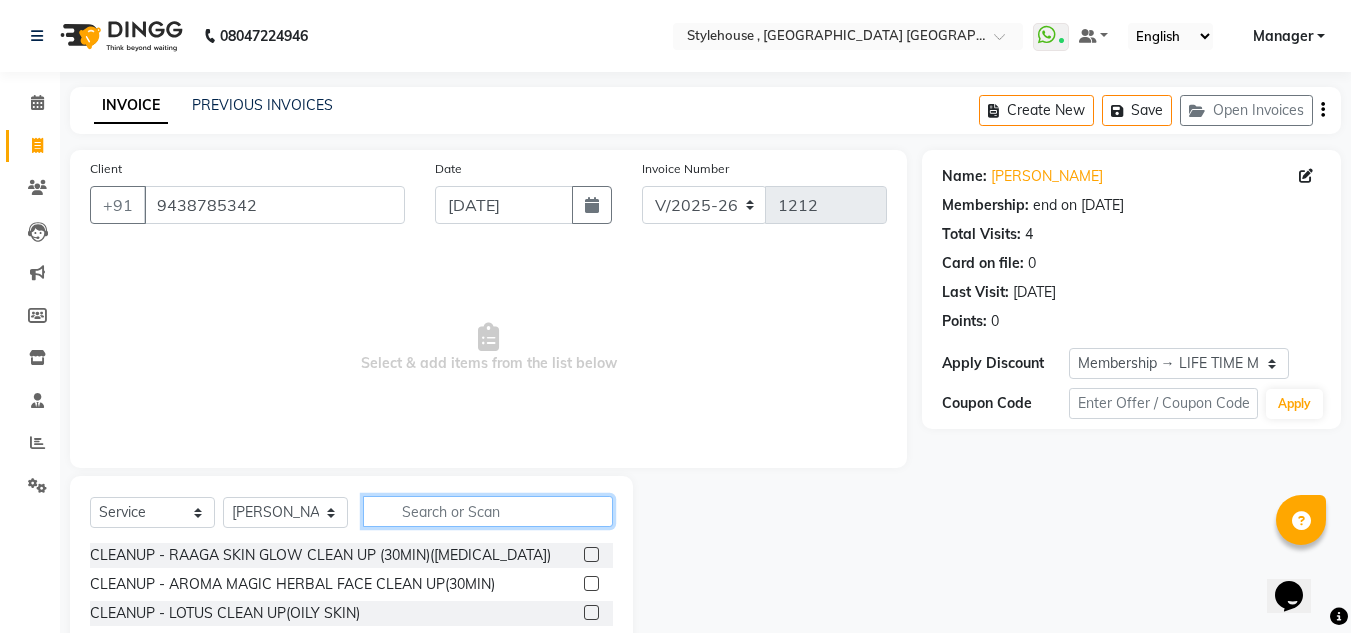 click 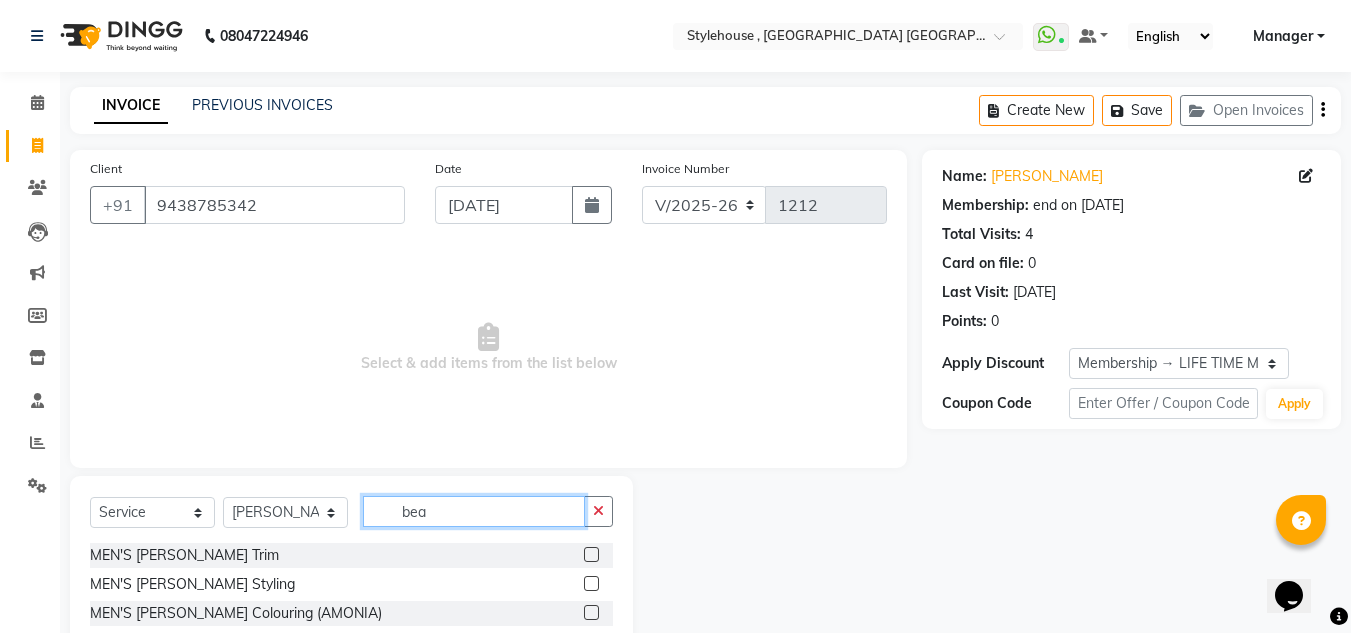 type on "bea" 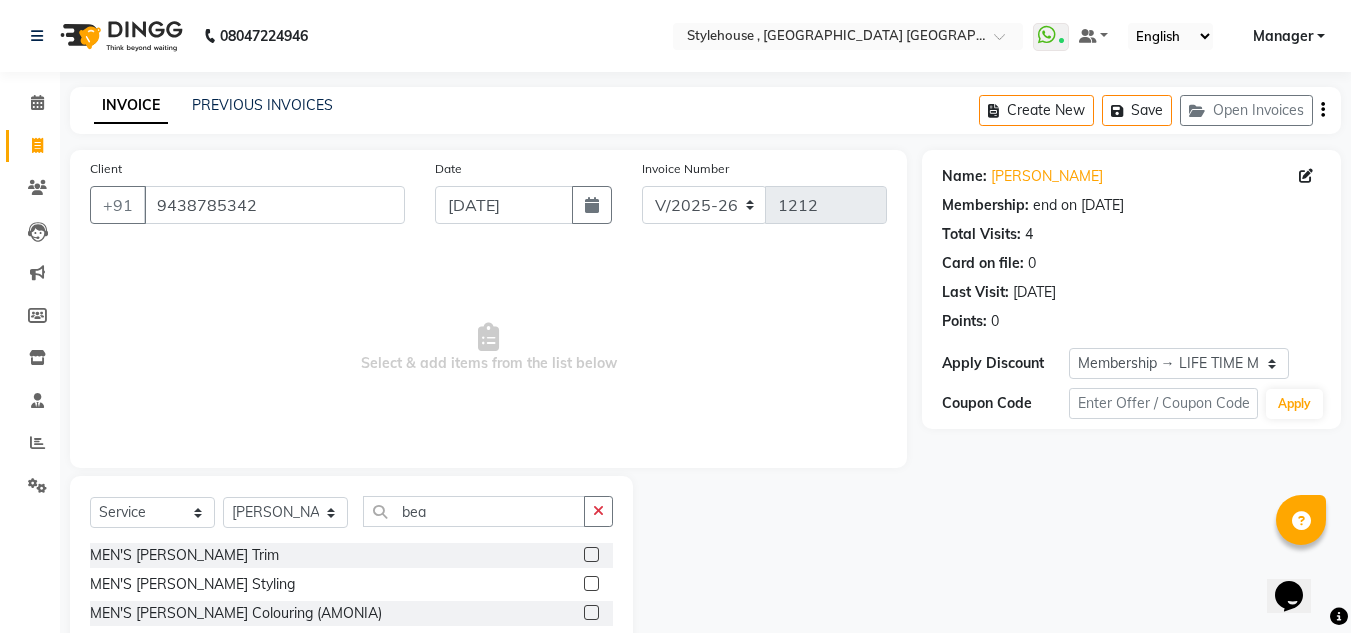 click 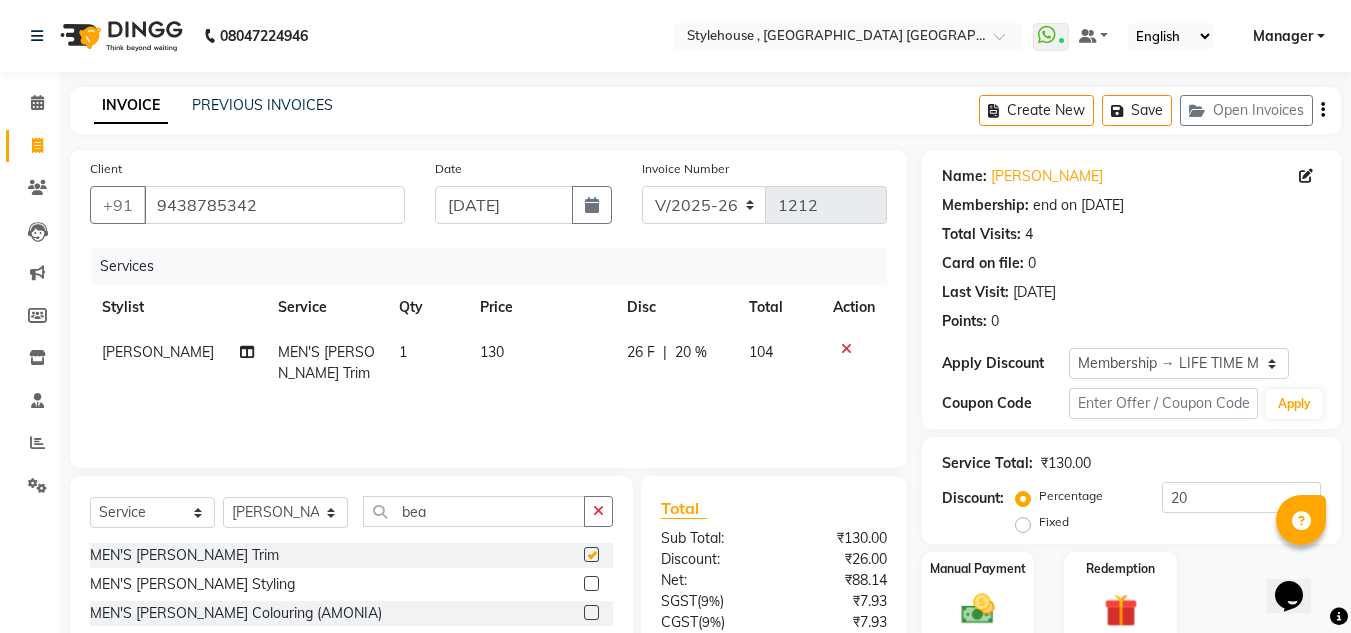 checkbox on "false" 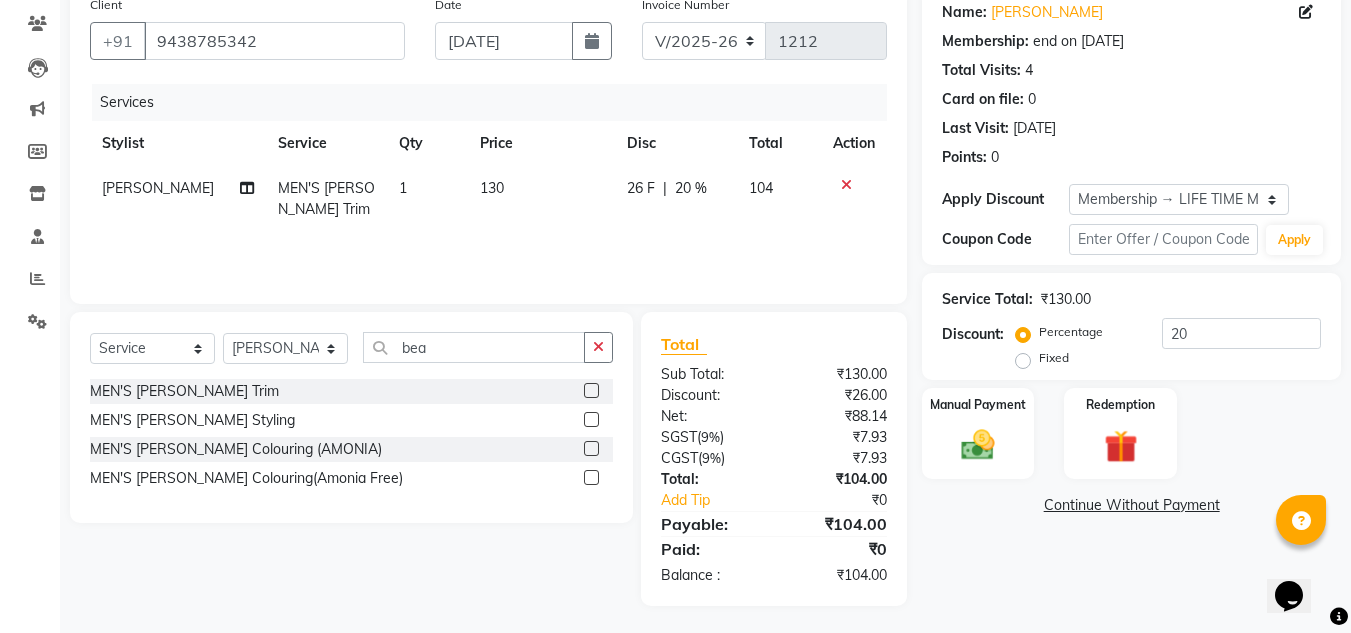 scroll, scrollTop: 167, scrollLeft: 0, axis: vertical 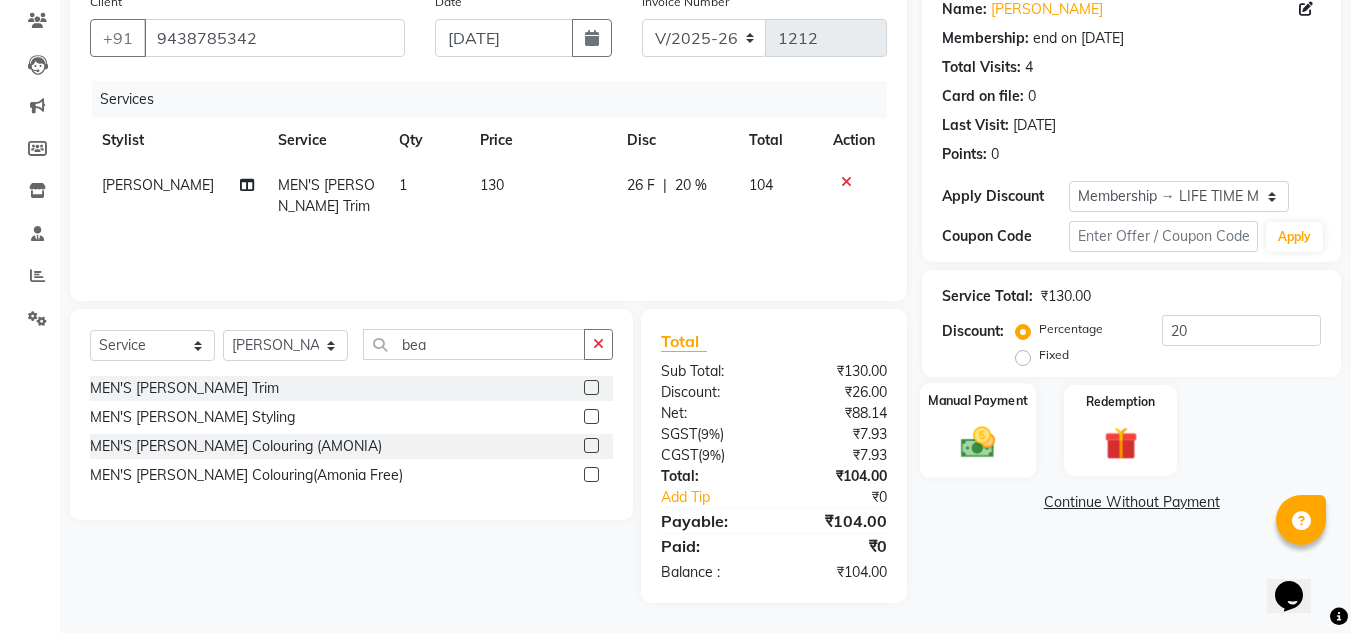 click on "Manual Payment" 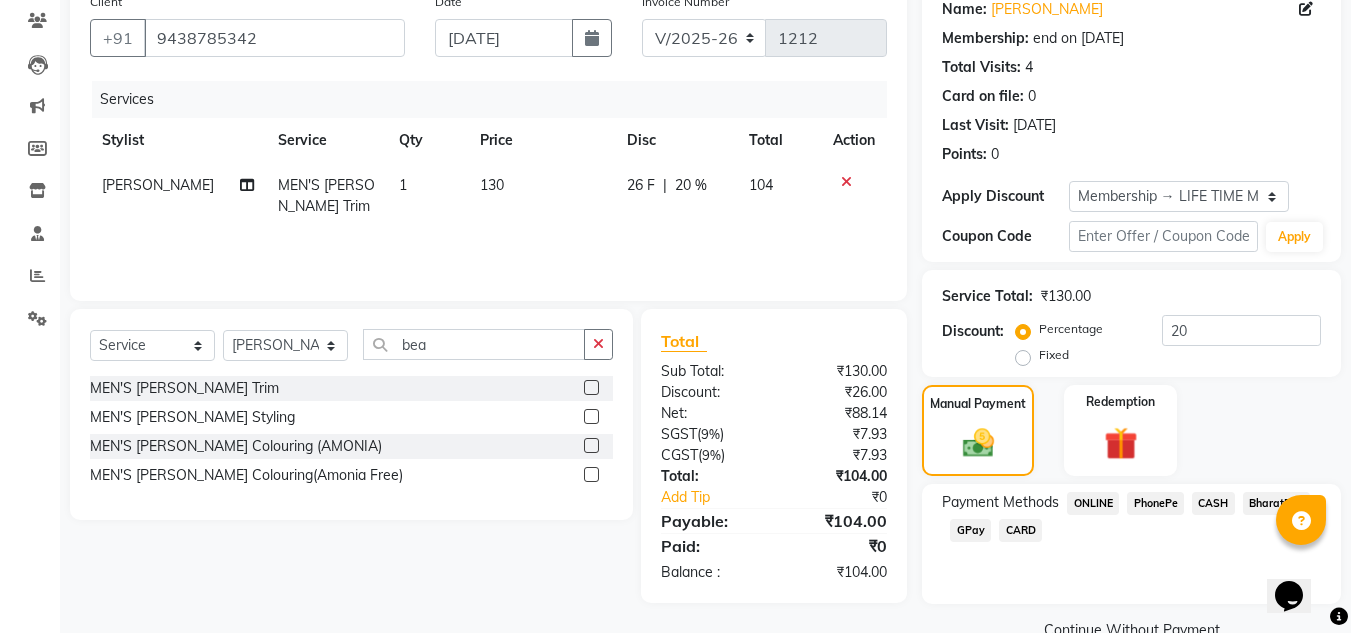 click on "PhonePe" 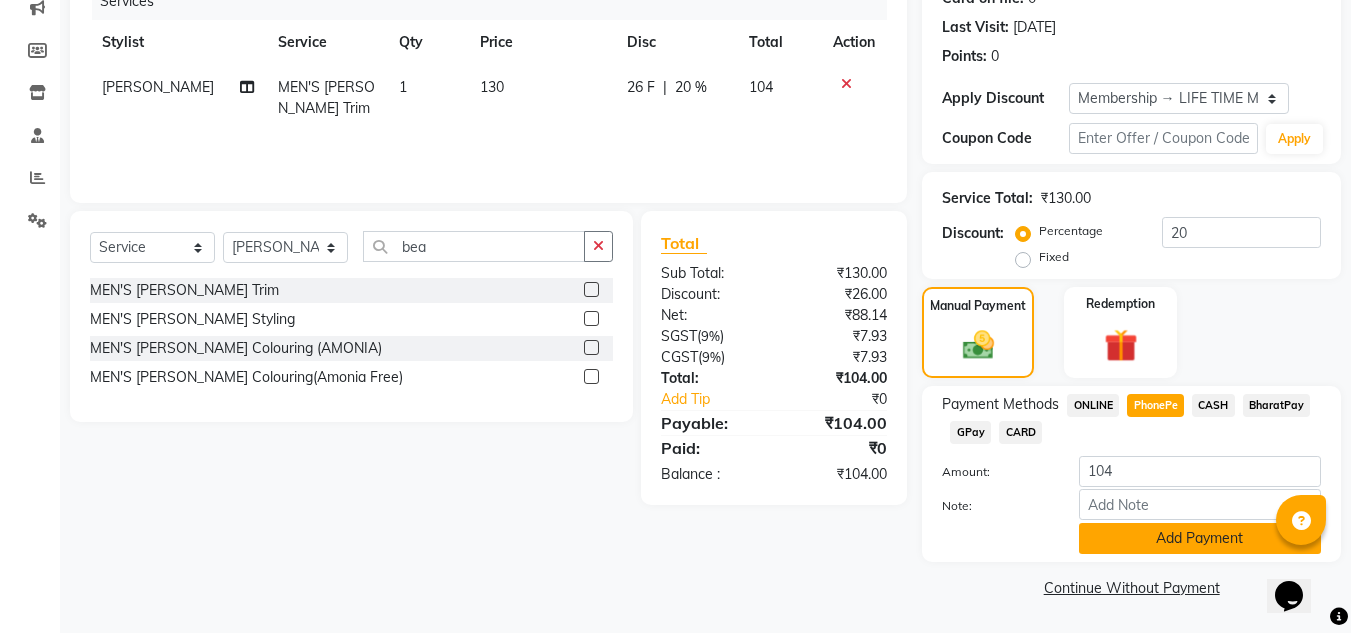 click on "Add Payment" 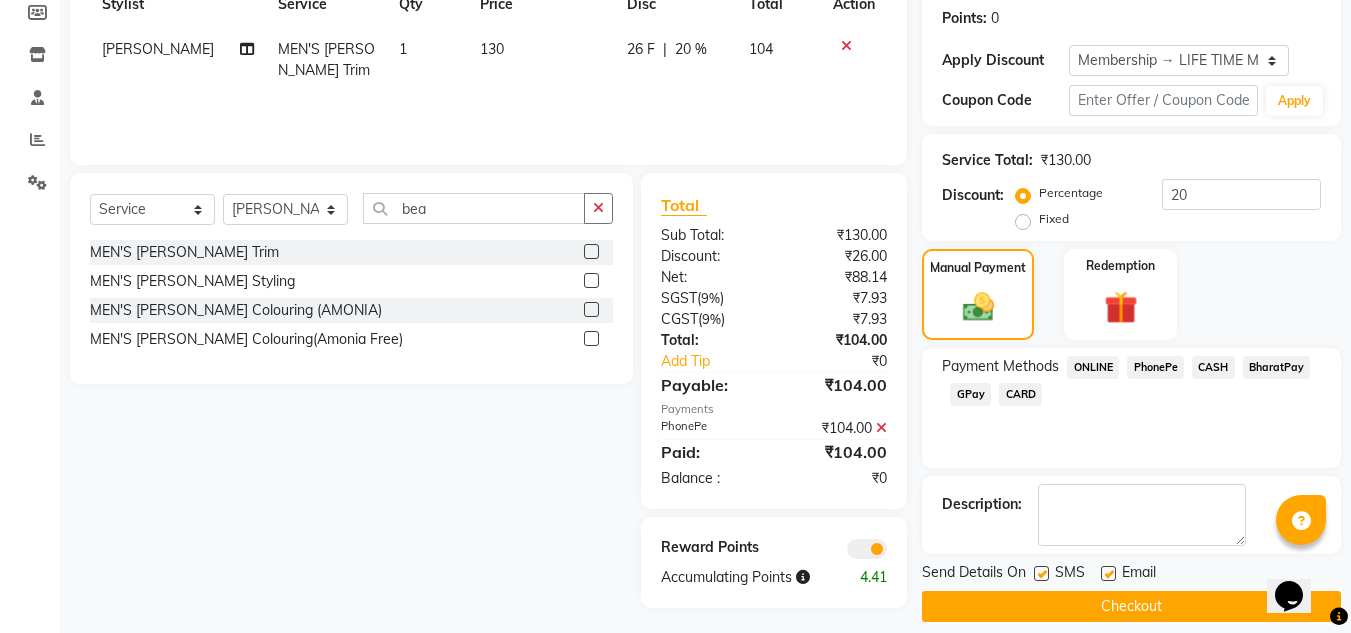 scroll, scrollTop: 322, scrollLeft: 0, axis: vertical 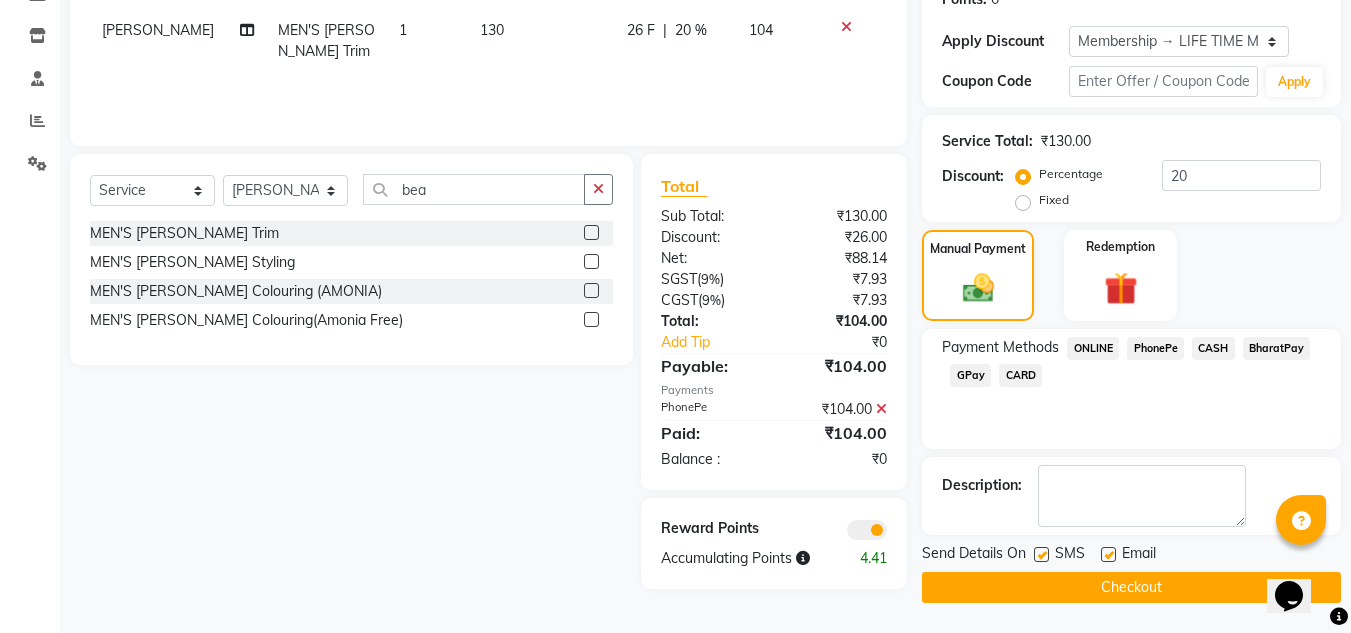 click on "Checkout" 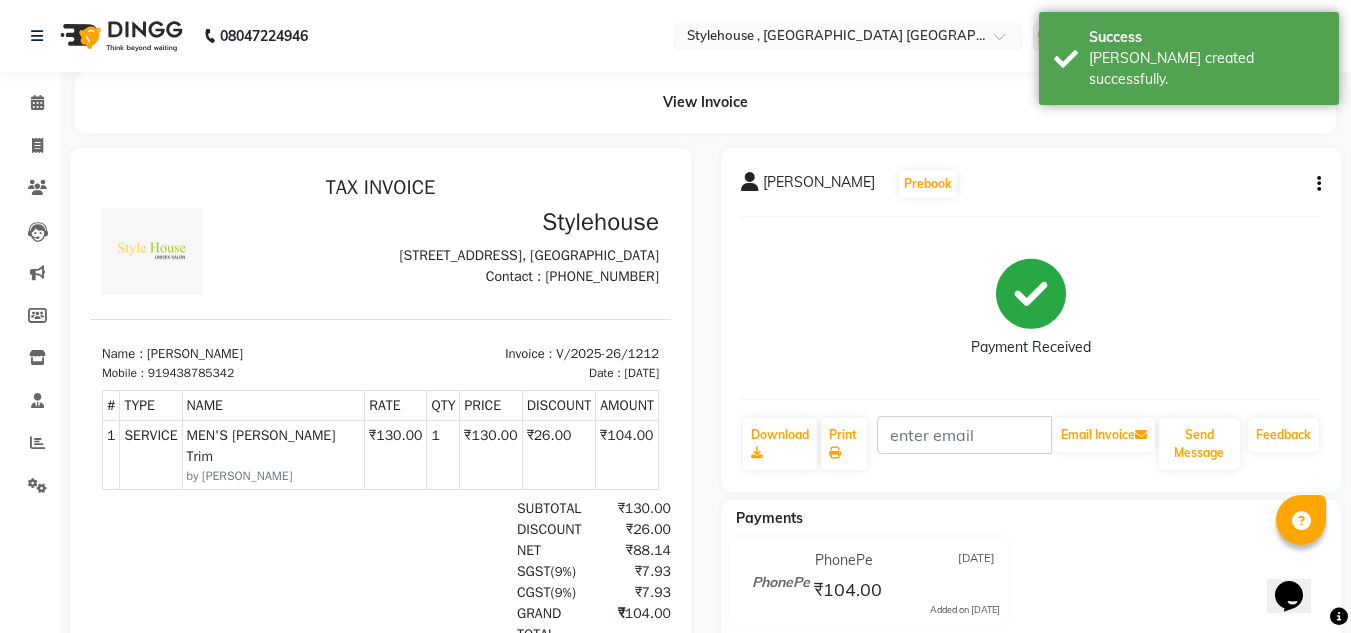 scroll, scrollTop: 0, scrollLeft: 0, axis: both 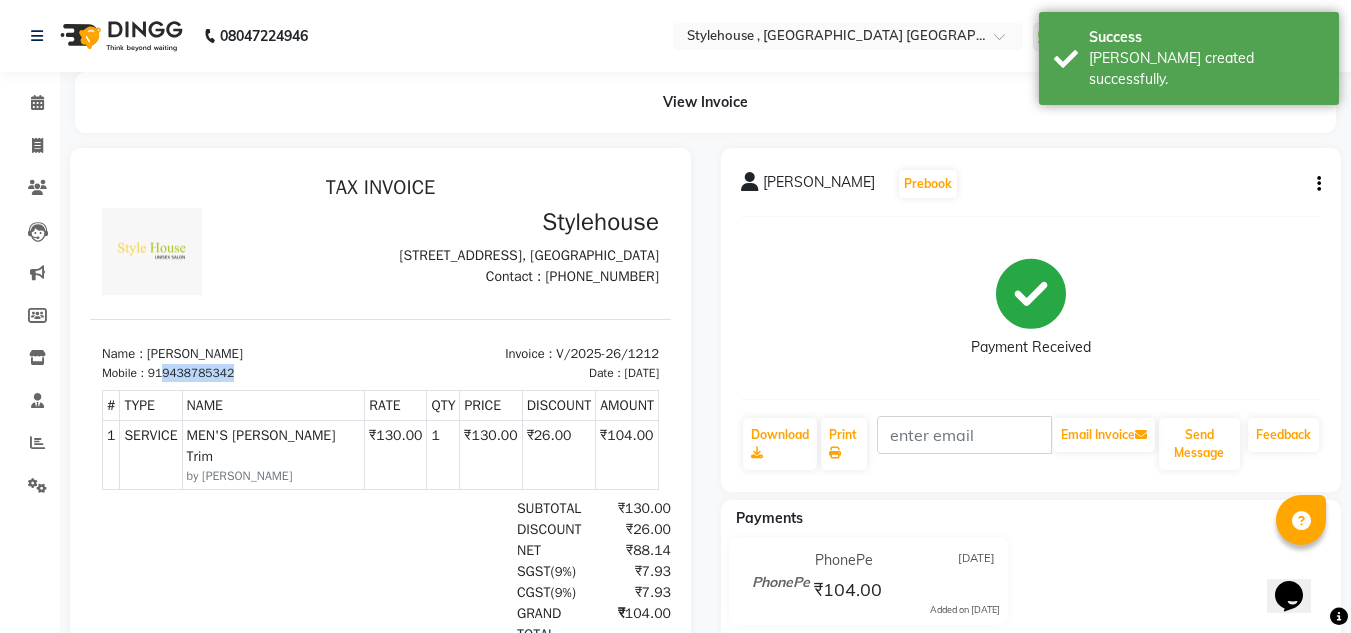 drag, startPoint x: 234, startPoint y: 404, endPoint x: 167, endPoint y: 400, distance: 67.11929 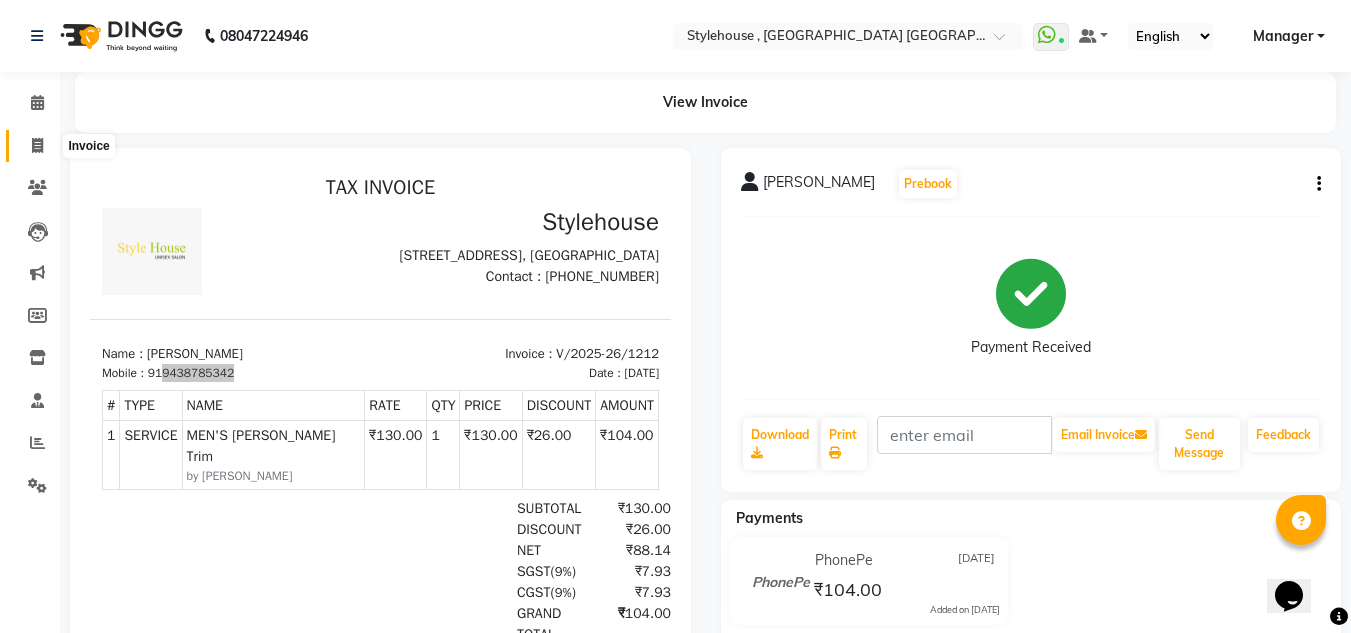 click 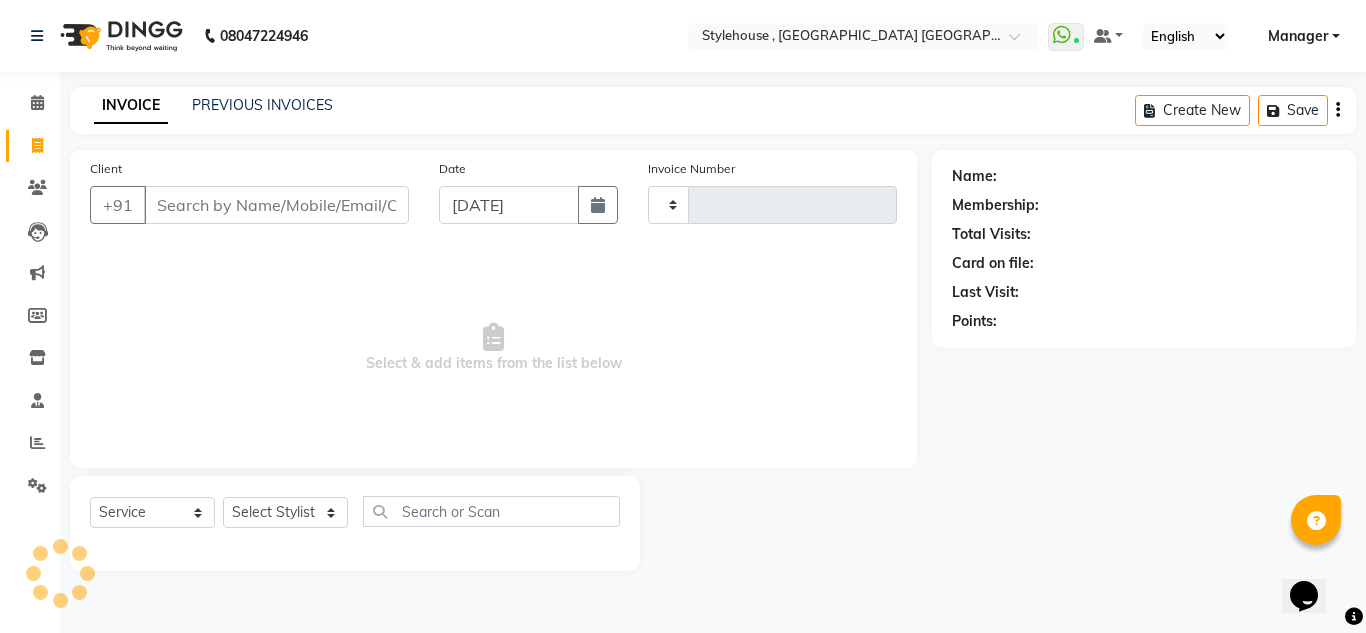 type on "1213" 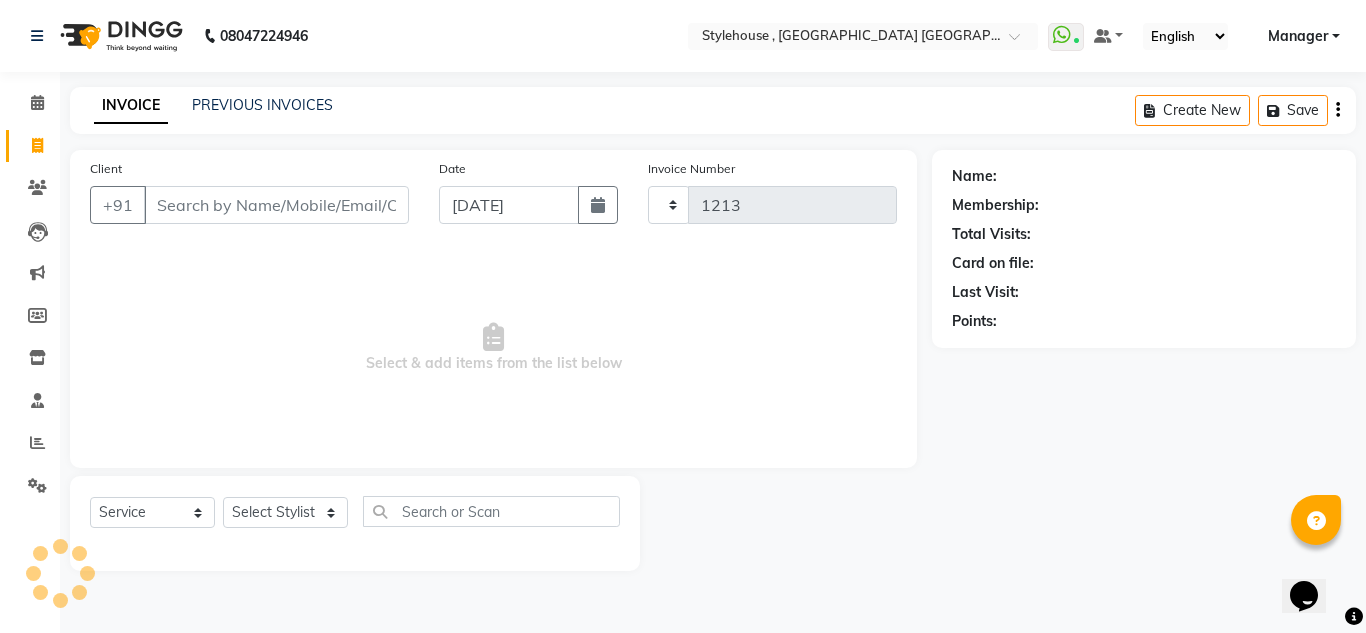 select on "7793" 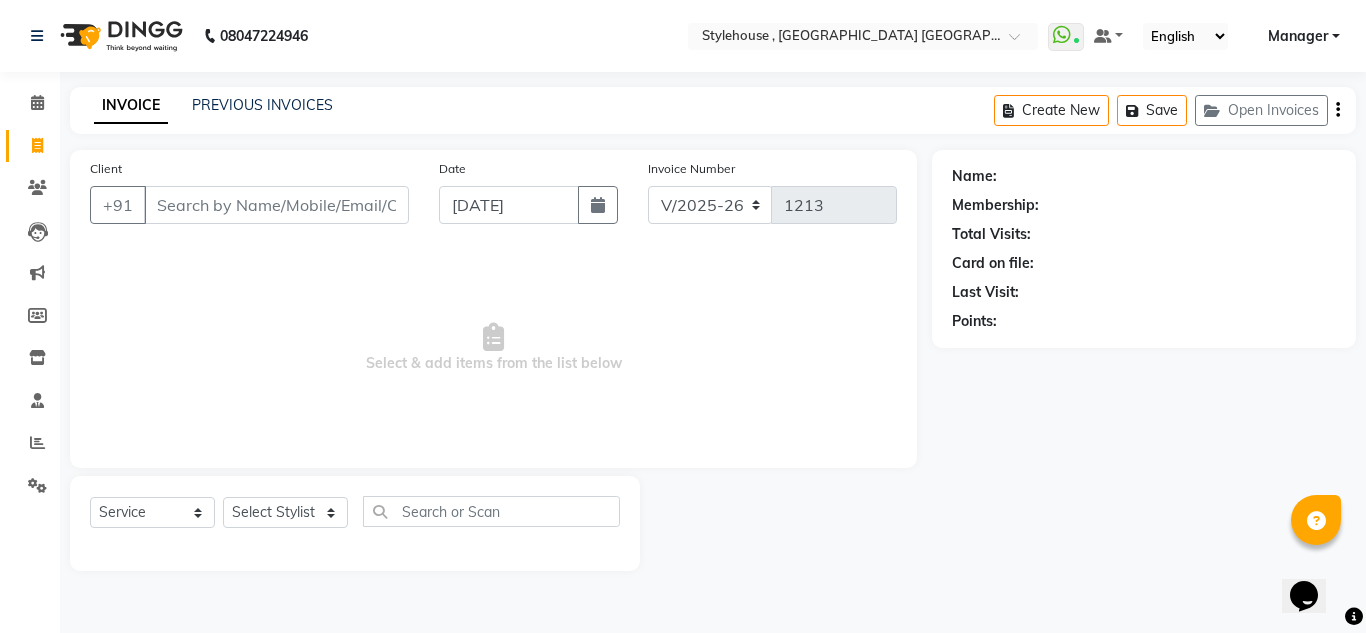 click on "Client" at bounding box center [276, 205] 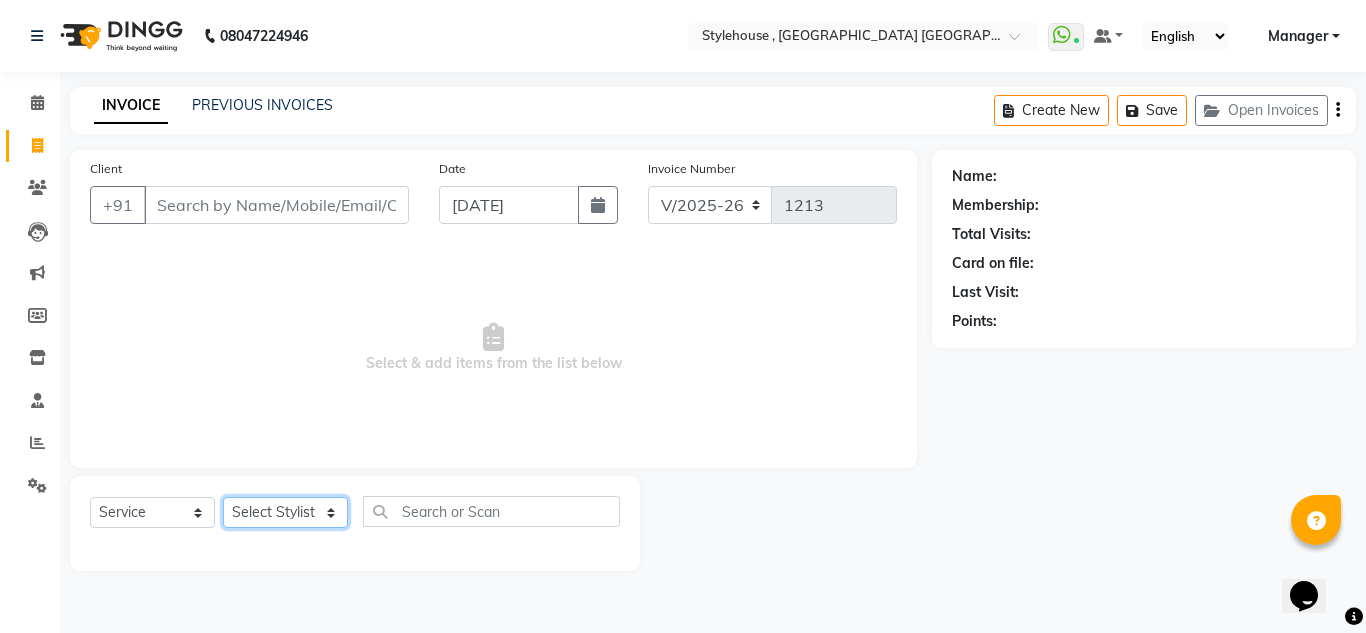 click on "Select Stylist [PERSON_NAME] [PERSON_NAME] [PERSON_NAME] [PERSON_NAME] PRIYA Manager [PERSON_NAME] [PERSON_NAME] [PERSON_NAME] PRIYANKA NANDA PUJA [PERSON_NAME] [PERSON_NAME] [PERSON_NAME] SAMEER [PERSON_NAME] [PERSON_NAME]" 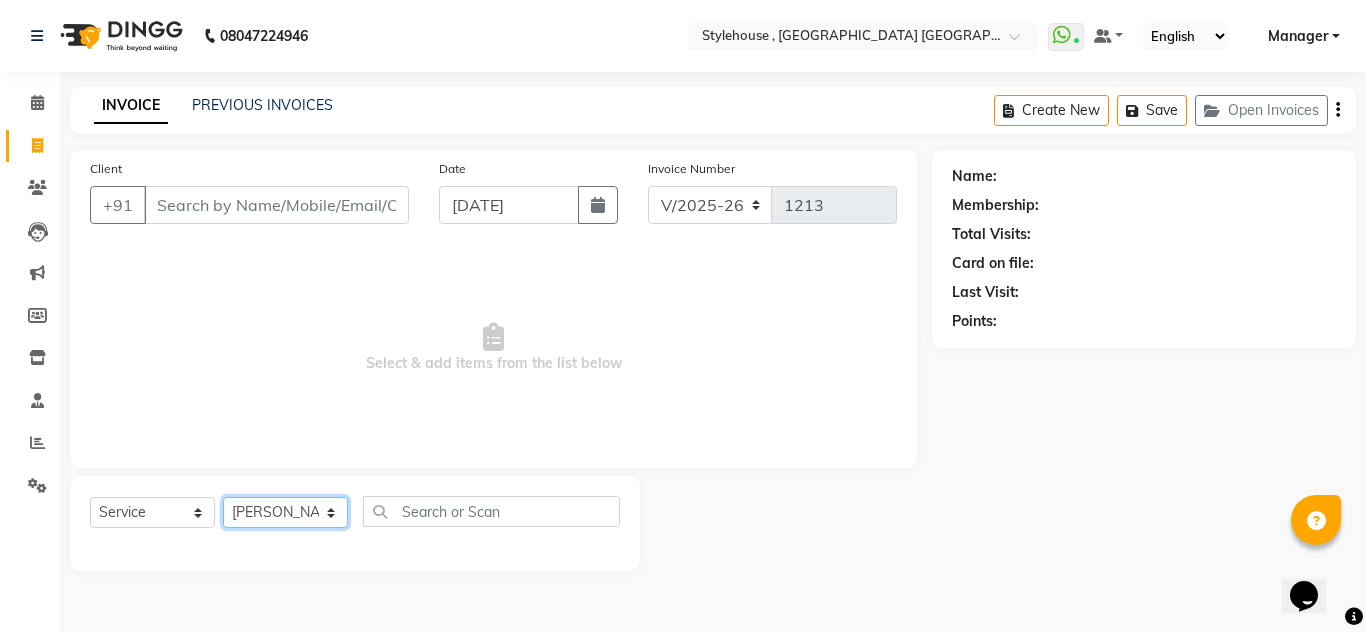 click on "Select Stylist [PERSON_NAME] [PERSON_NAME] [PERSON_NAME] [PERSON_NAME] PRIYA Manager [PERSON_NAME] [PERSON_NAME] [PERSON_NAME] PRIYANKA NANDA PUJA [PERSON_NAME] [PERSON_NAME] [PERSON_NAME] SAMEER [PERSON_NAME] [PERSON_NAME]" 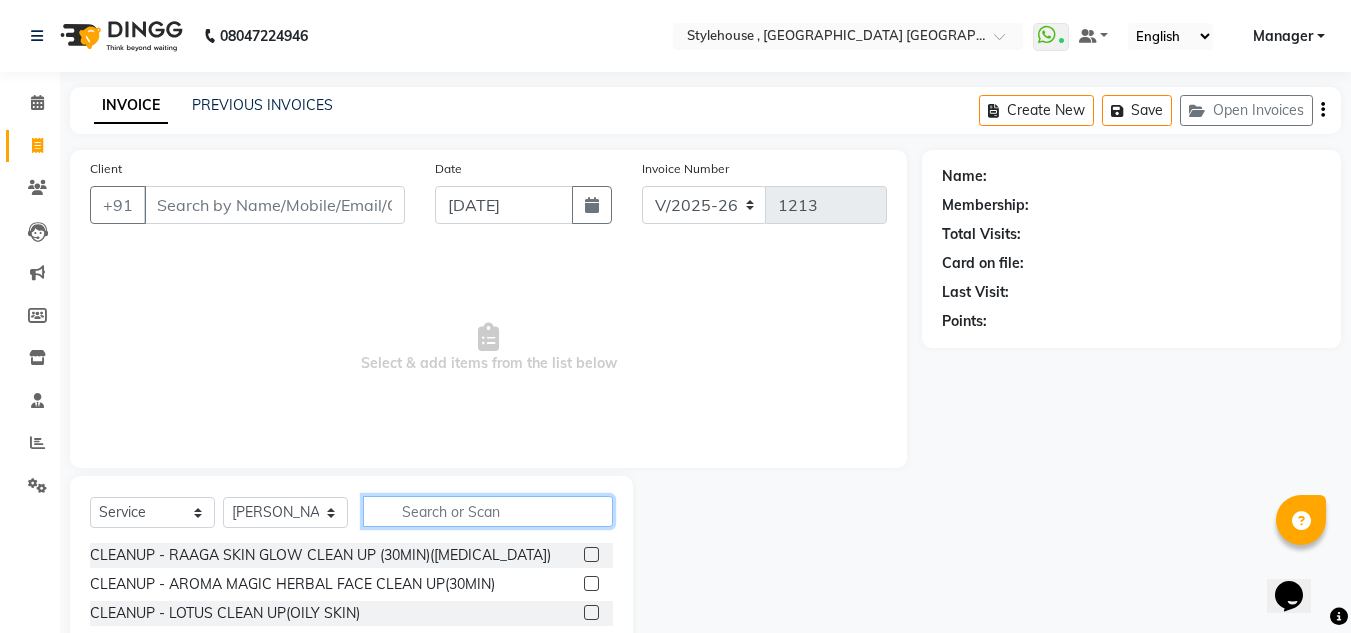 click 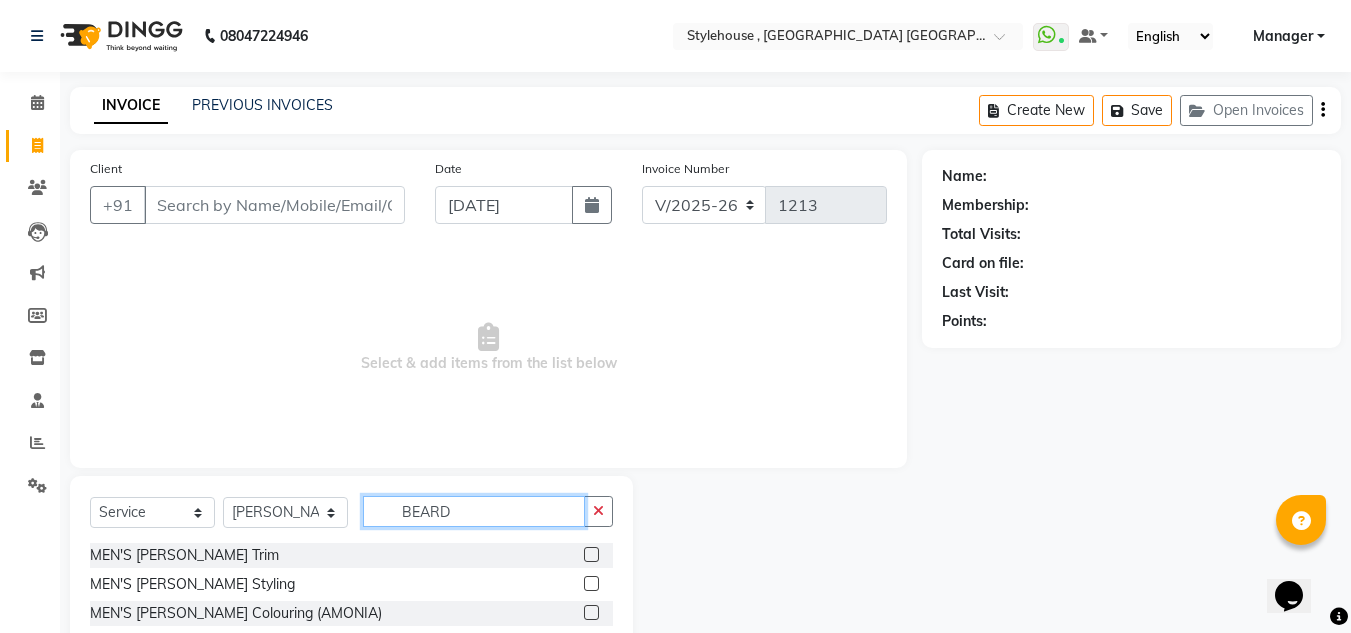type on "BEARD" 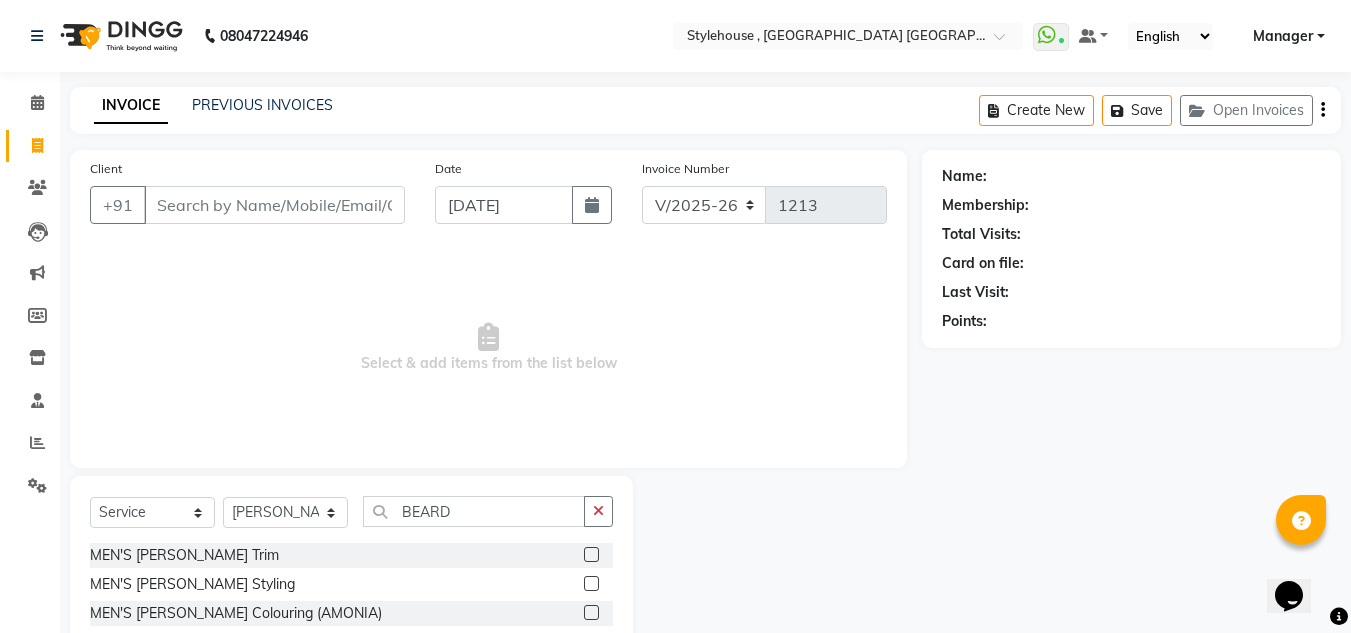 click 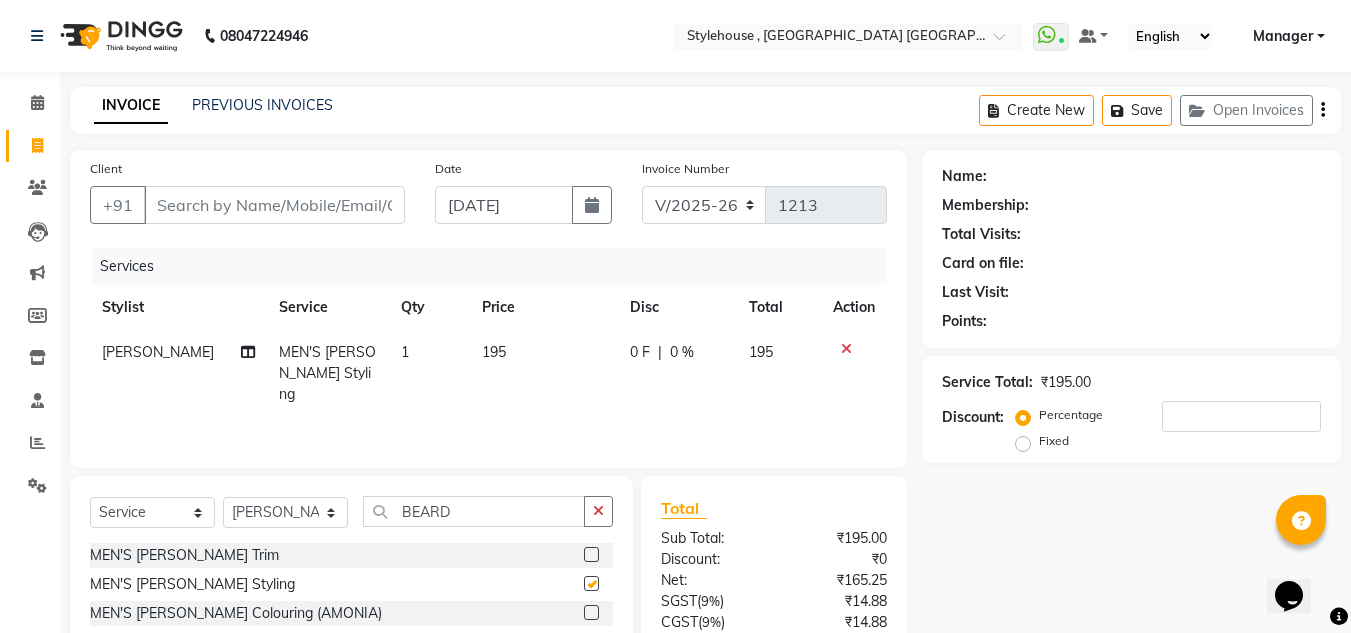 checkbox on "false" 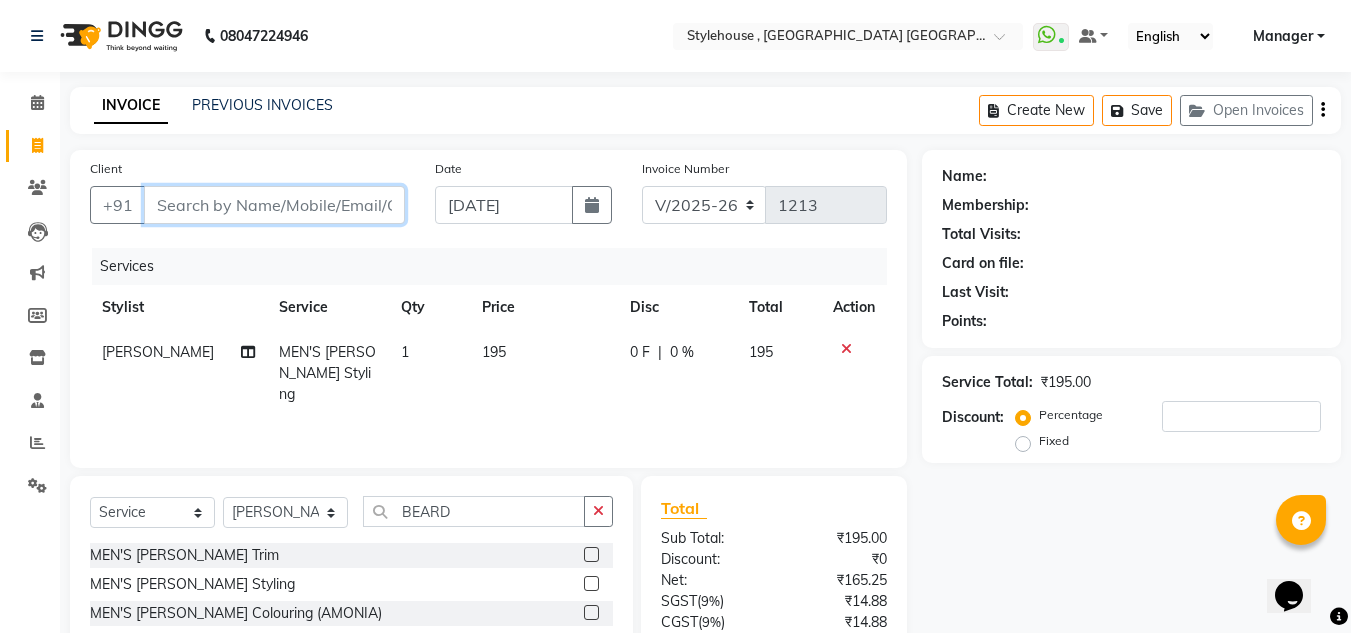 click on "Client" at bounding box center (274, 205) 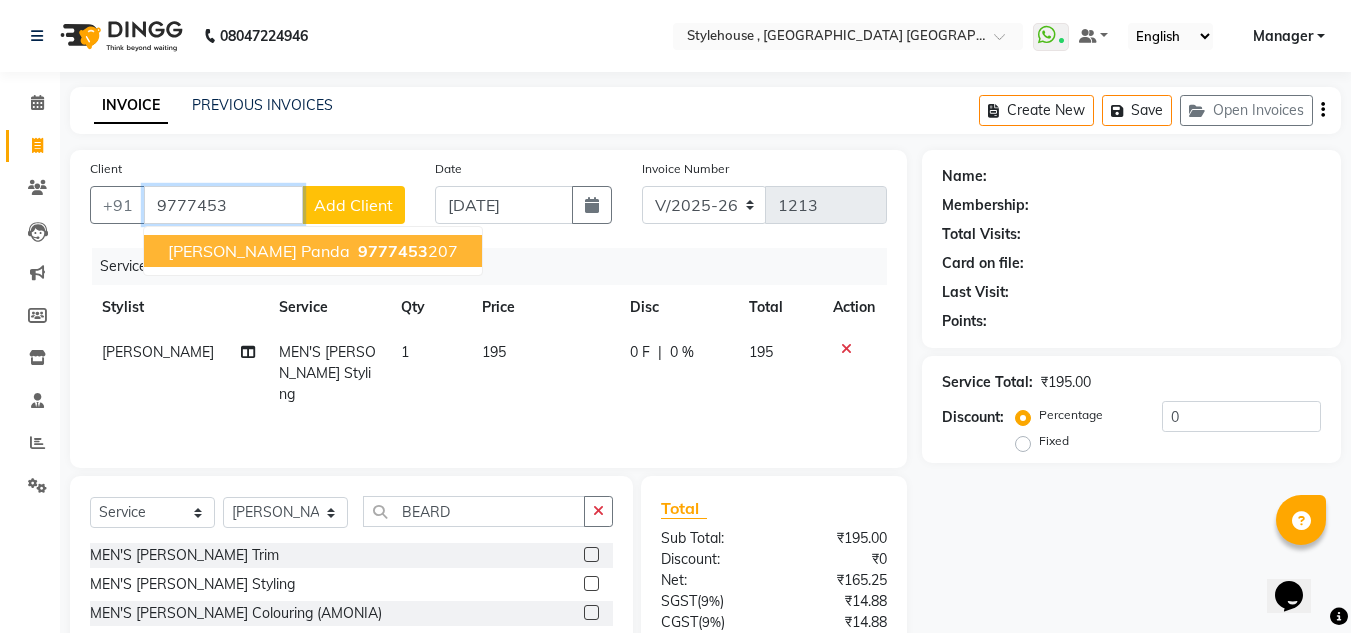 click on "9777453" at bounding box center (393, 251) 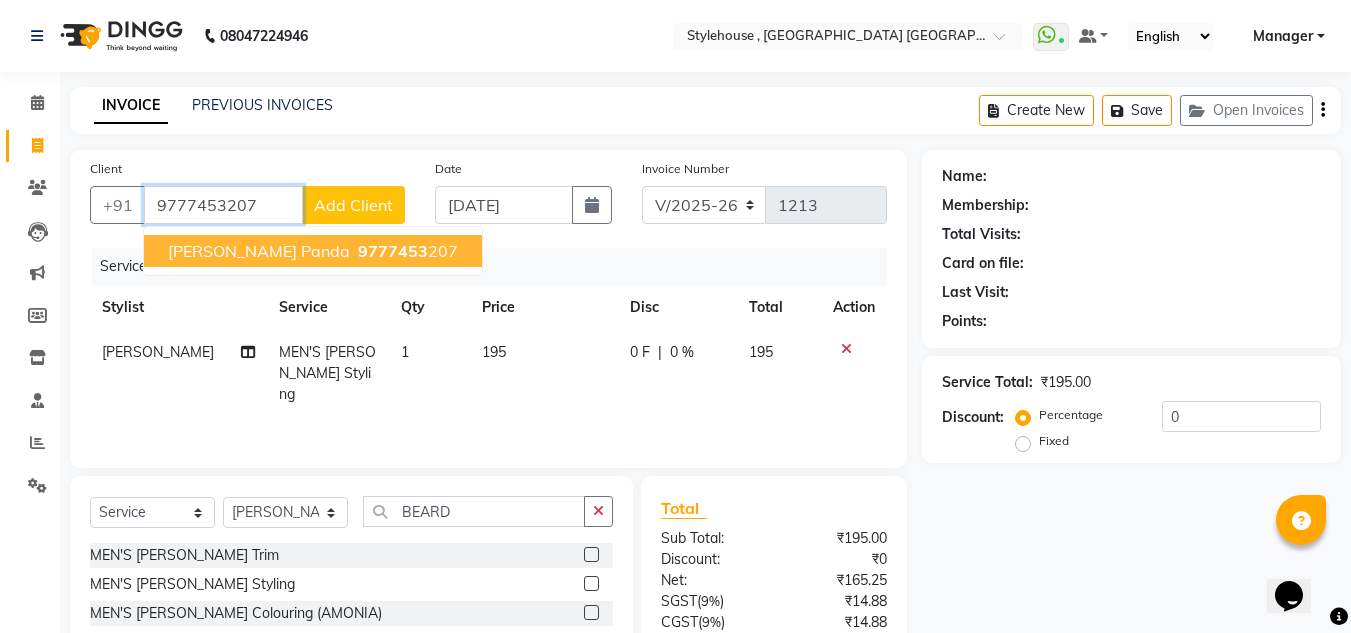 type on "9777453207" 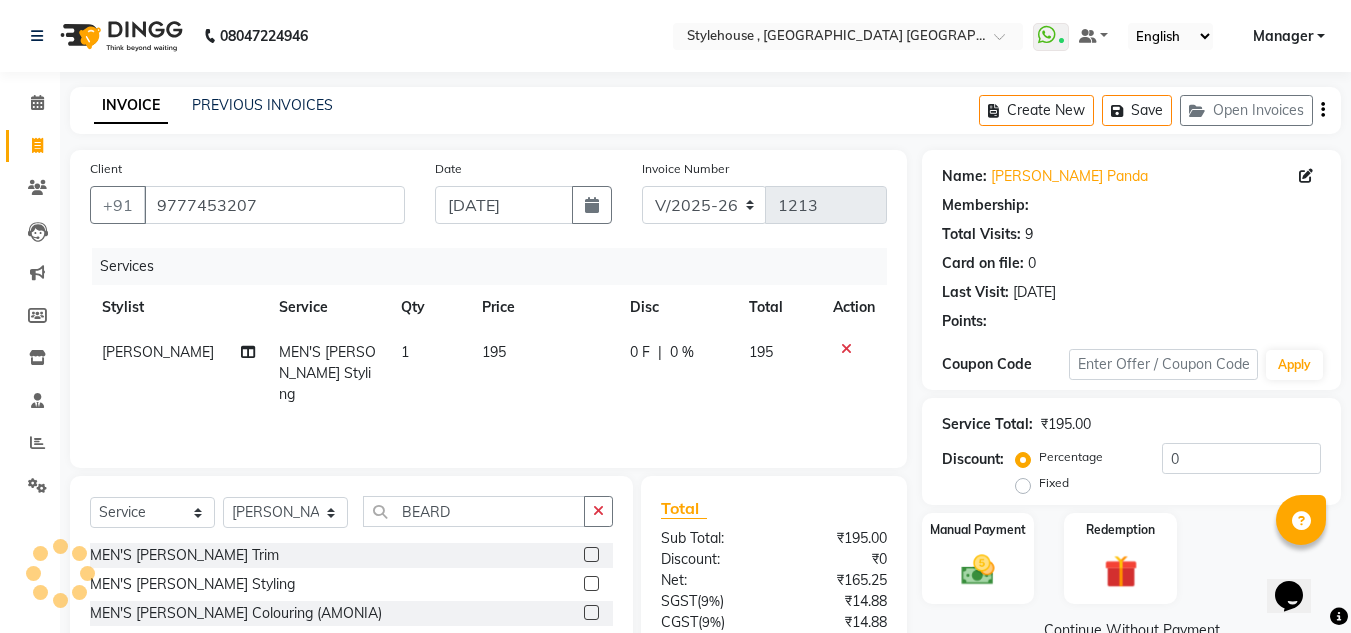 select on "1: Object" 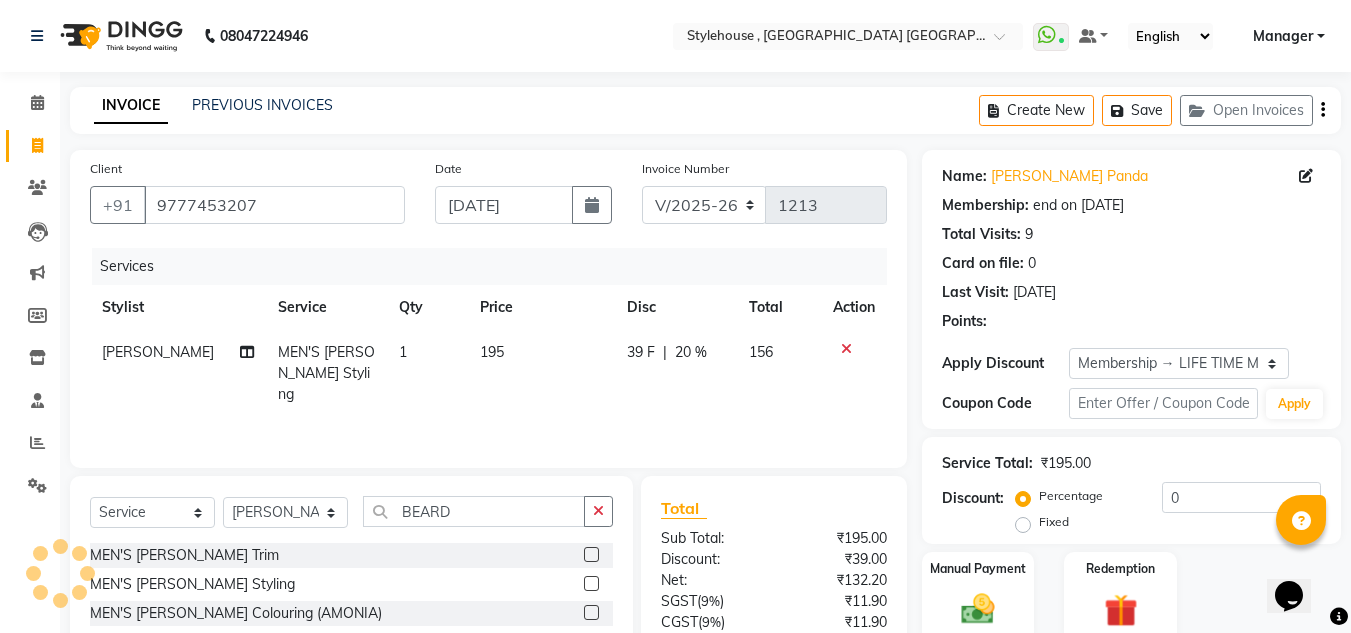 type on "20" 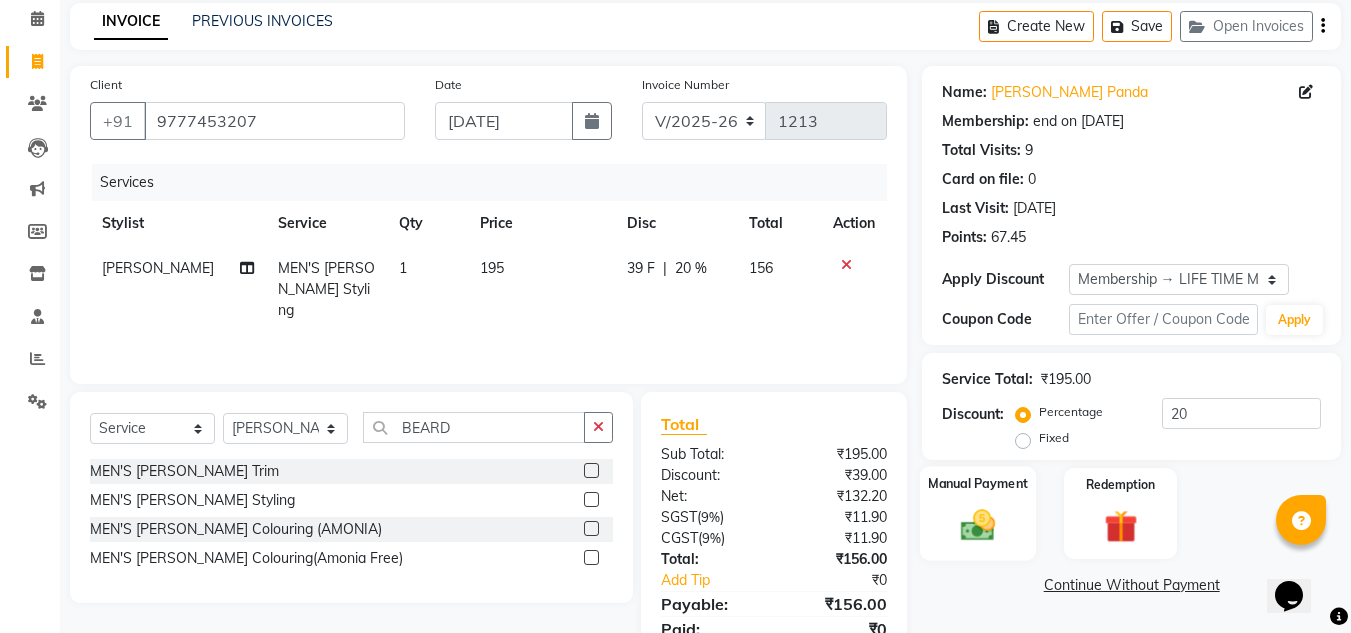 scroll, scrollTop: 167, scrollLeft: 0, axis: vertical 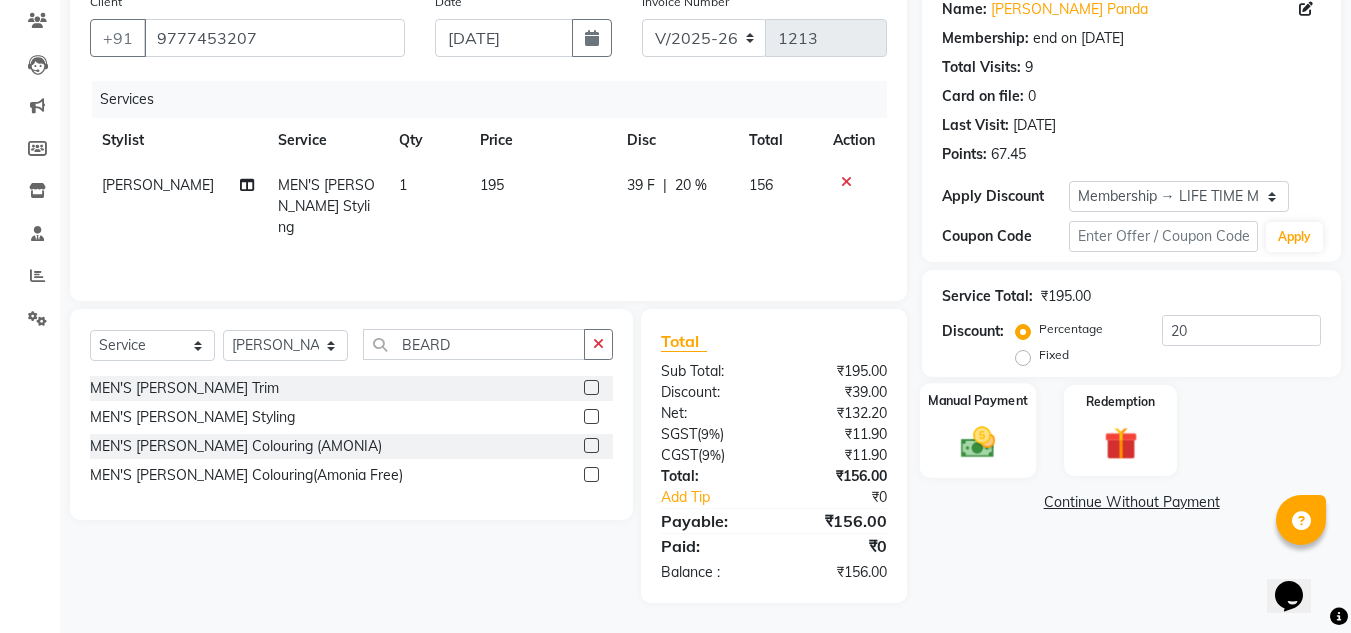 click 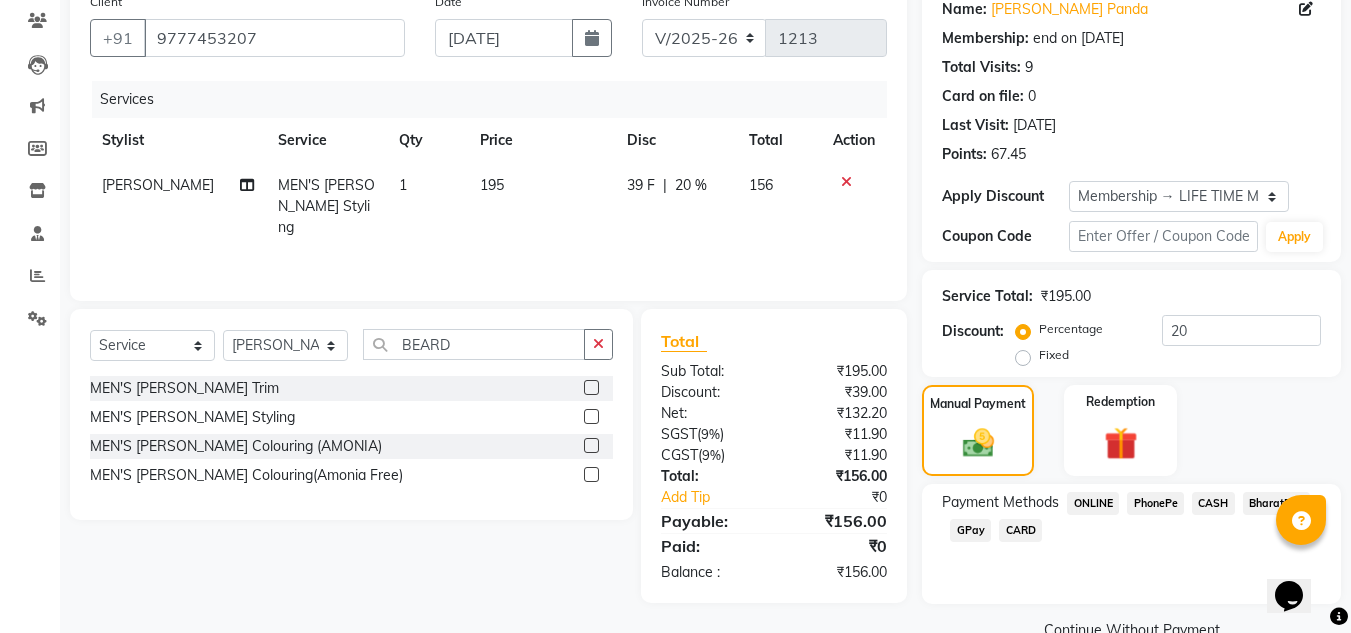 click on "PhonePe" 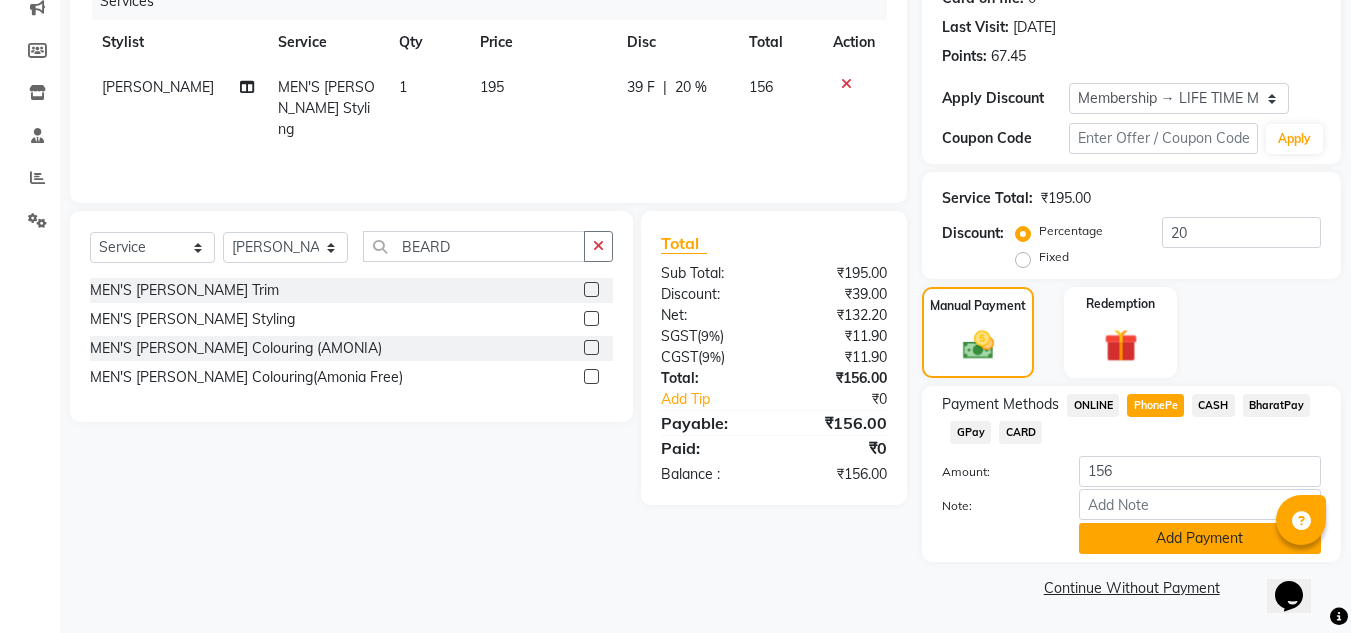 click on "Add Payment" 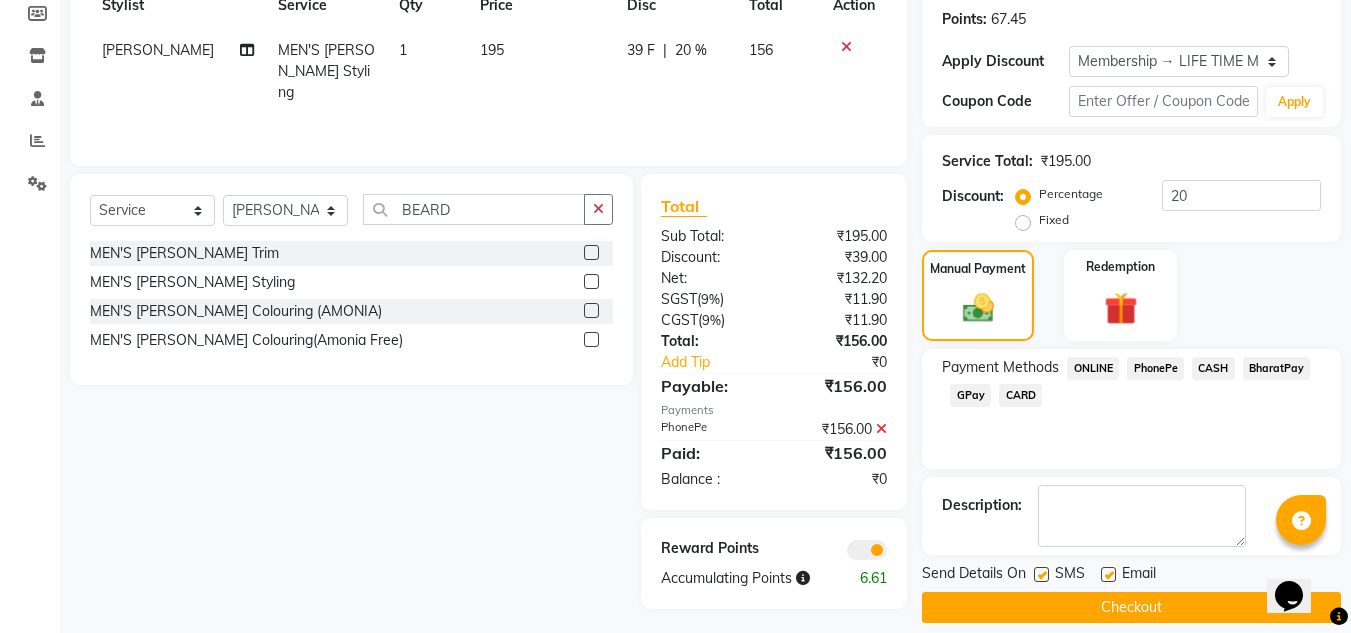 scroll, scrollTop: 322, scrollLeft: 0, axis: vertical 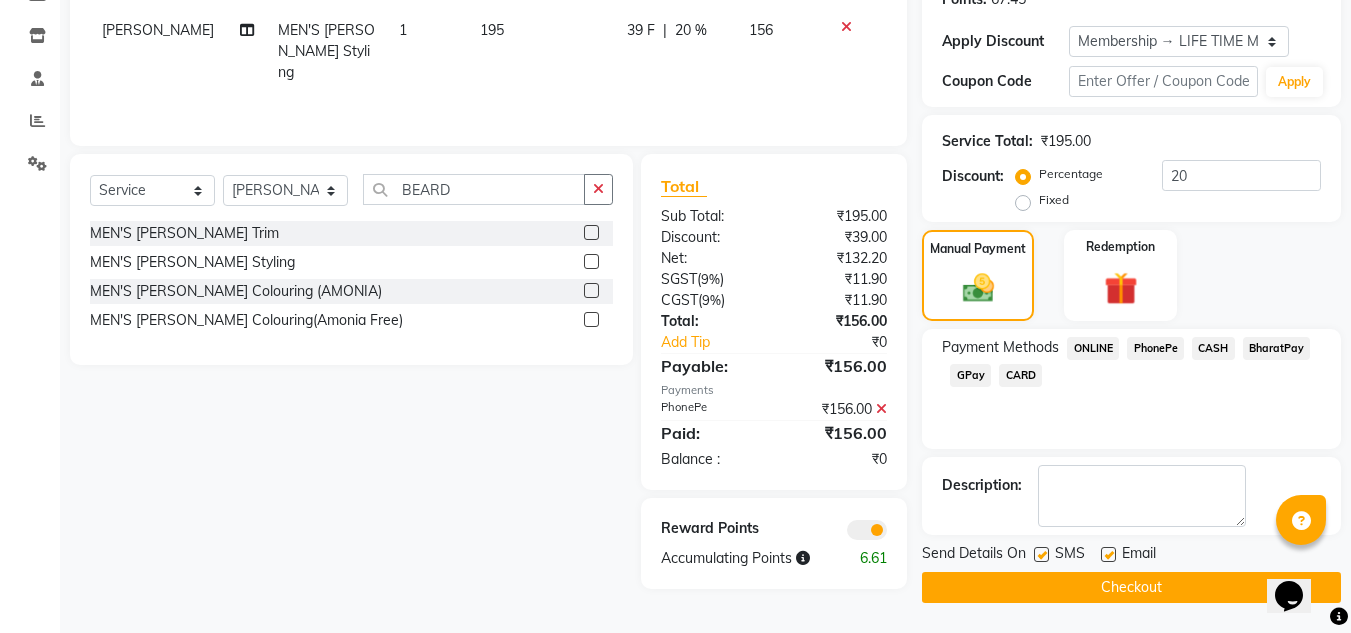 click on "Checkout" 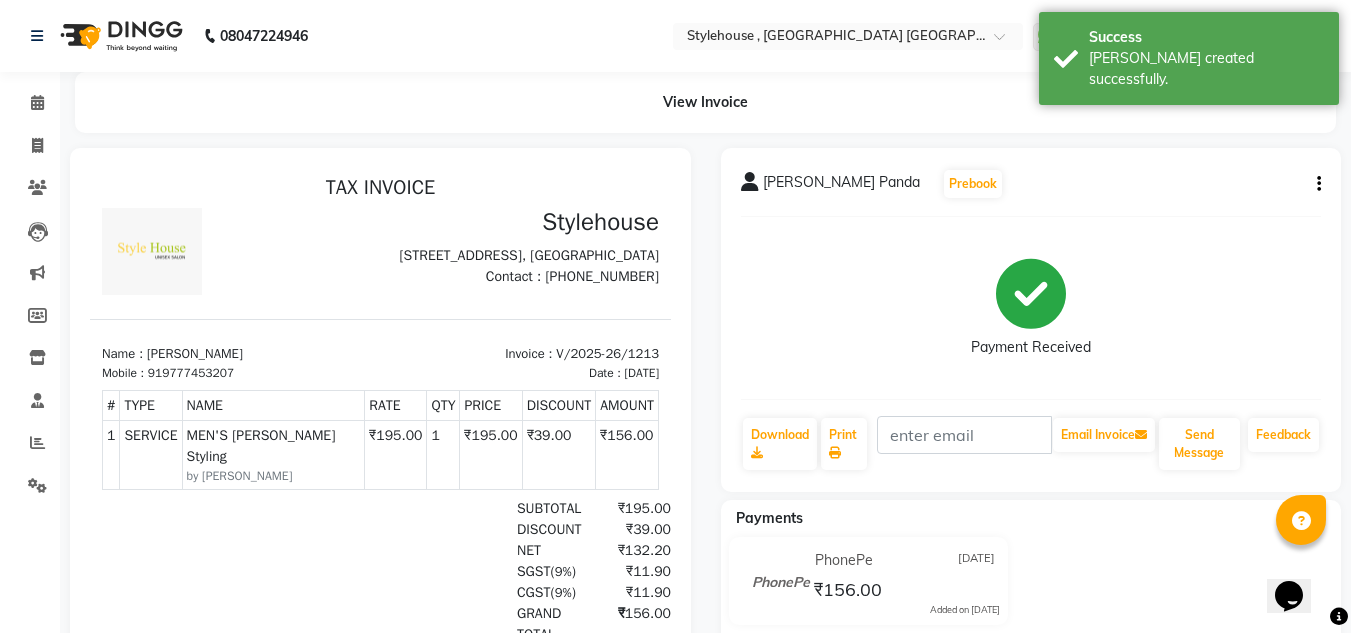 scroll, scrollTop: 0, scrollLeft: 0, axis: both 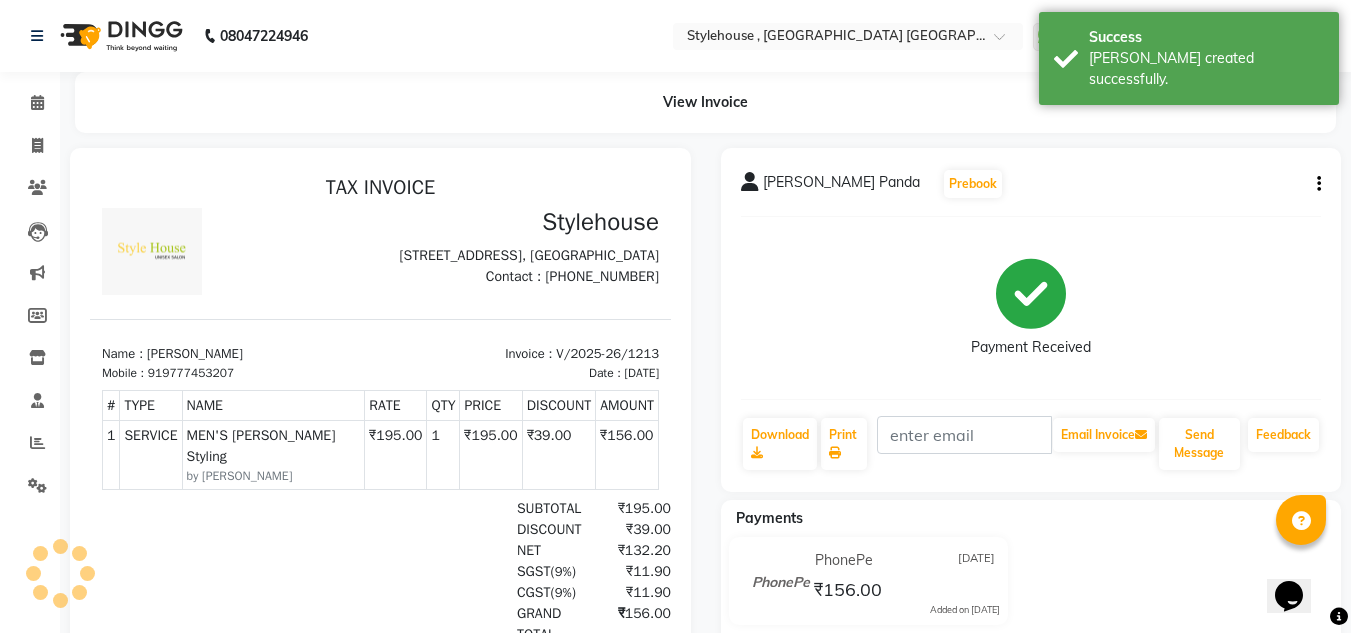 drag, startPoint x: 239, startPoint y: 401, endPoint x: 170, endPoint y: 407, distance: 69.260376 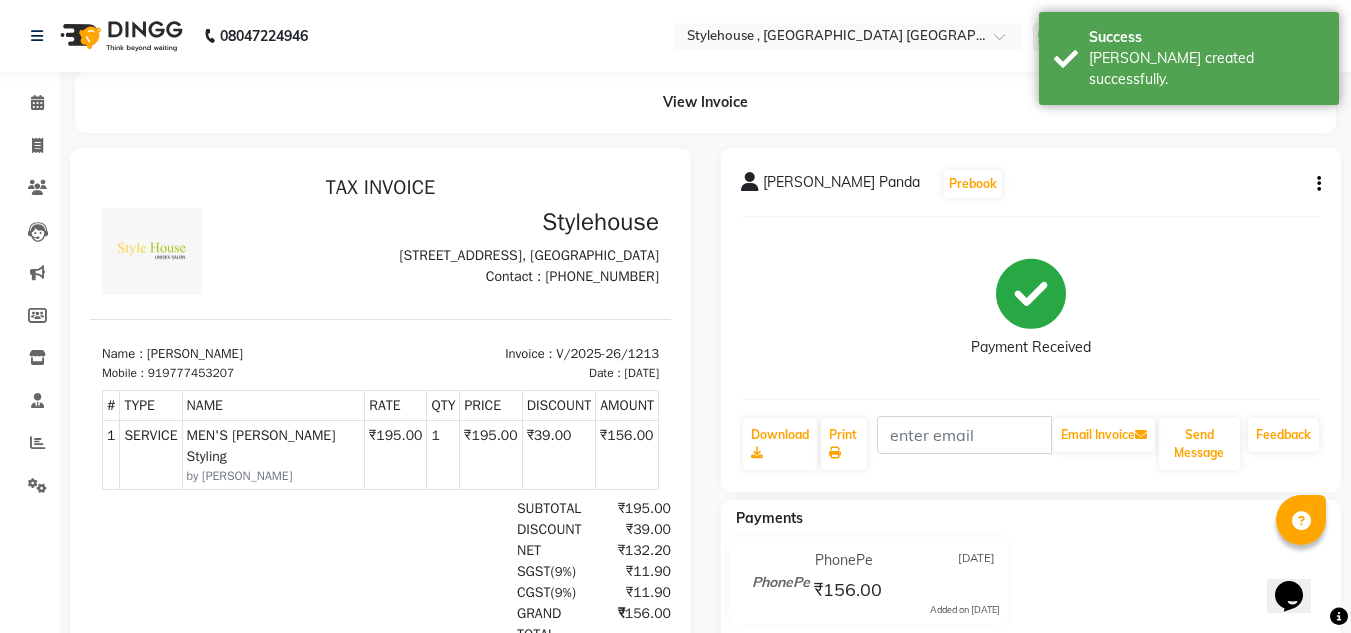 click on "Mobile :
919777453207" at bounding box center [235, 373] 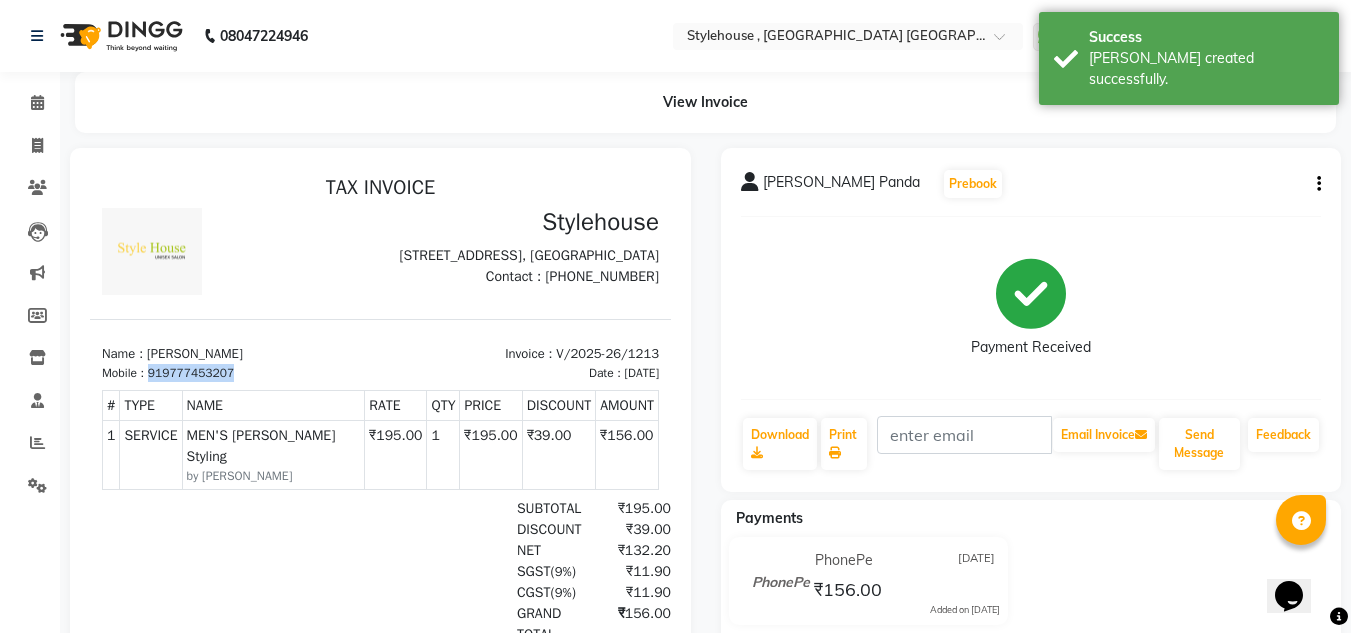 click on "Mobile :
919777453207" at bounding box center (235, 373) 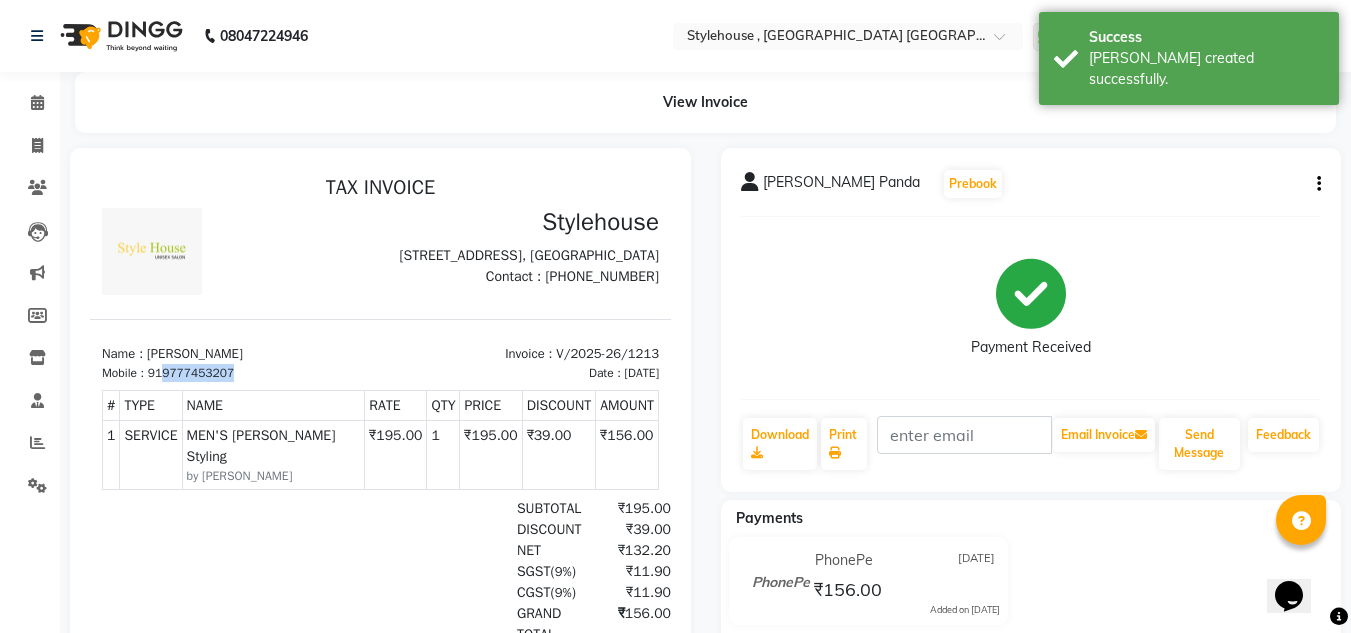 drag, startPoint x: 250, startPoint y: 406, endPoint x: 166, endPoint y: 406, distance: 84 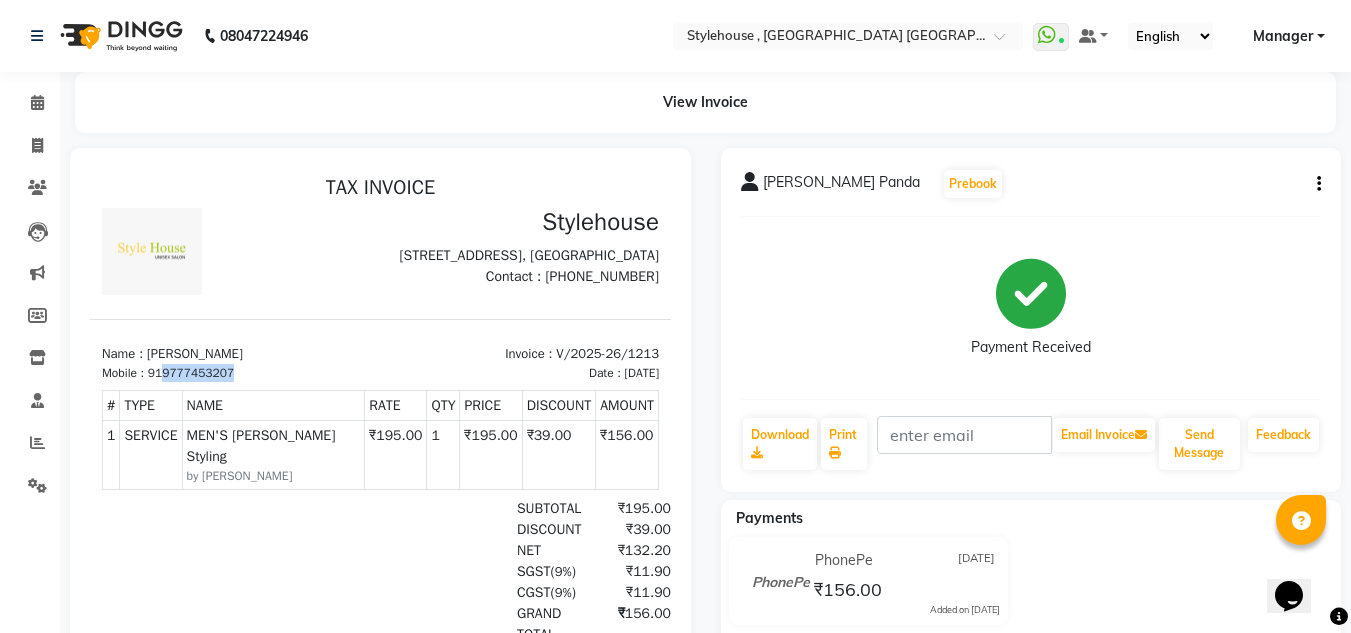 copy on "9777453207" 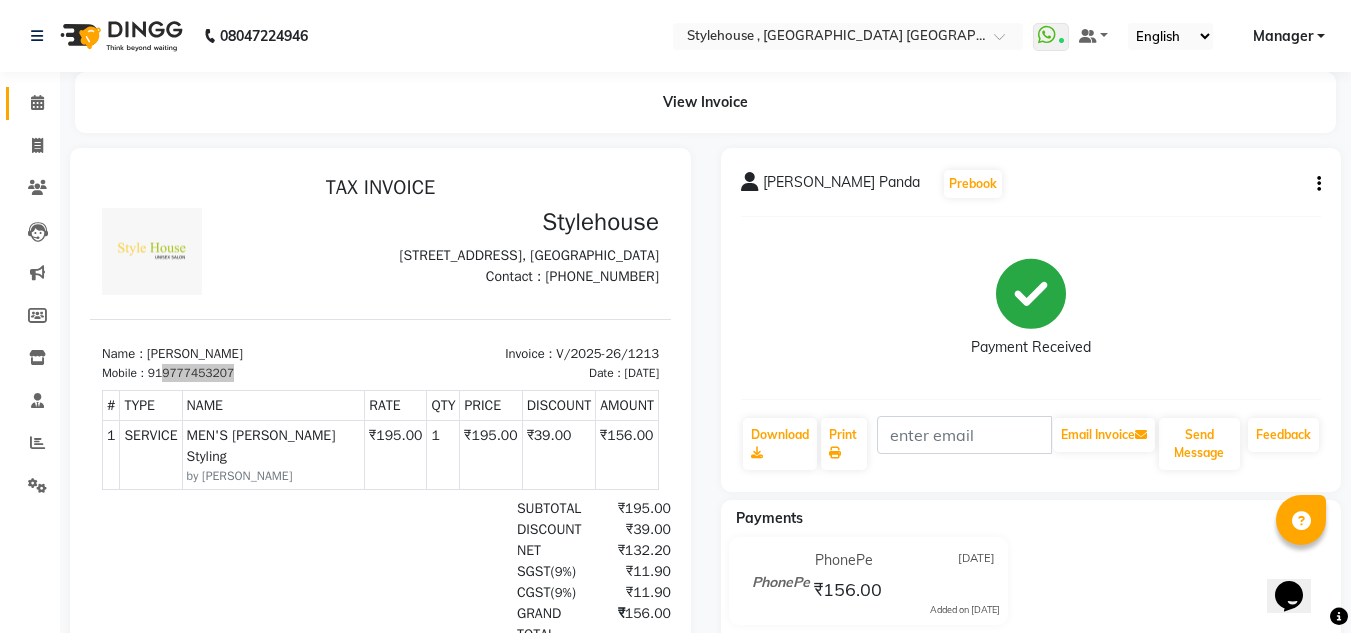 click on "Calendar" 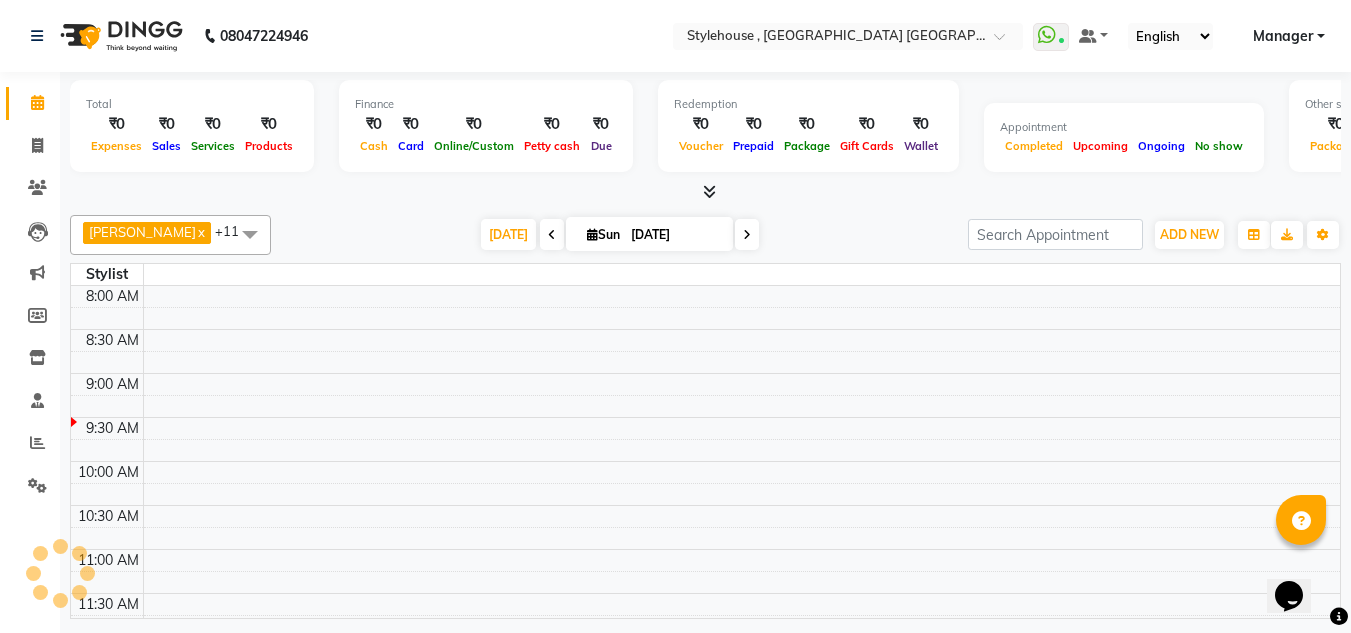 scroll, scrollTop: 0, scrollLeft: 0, axis: both 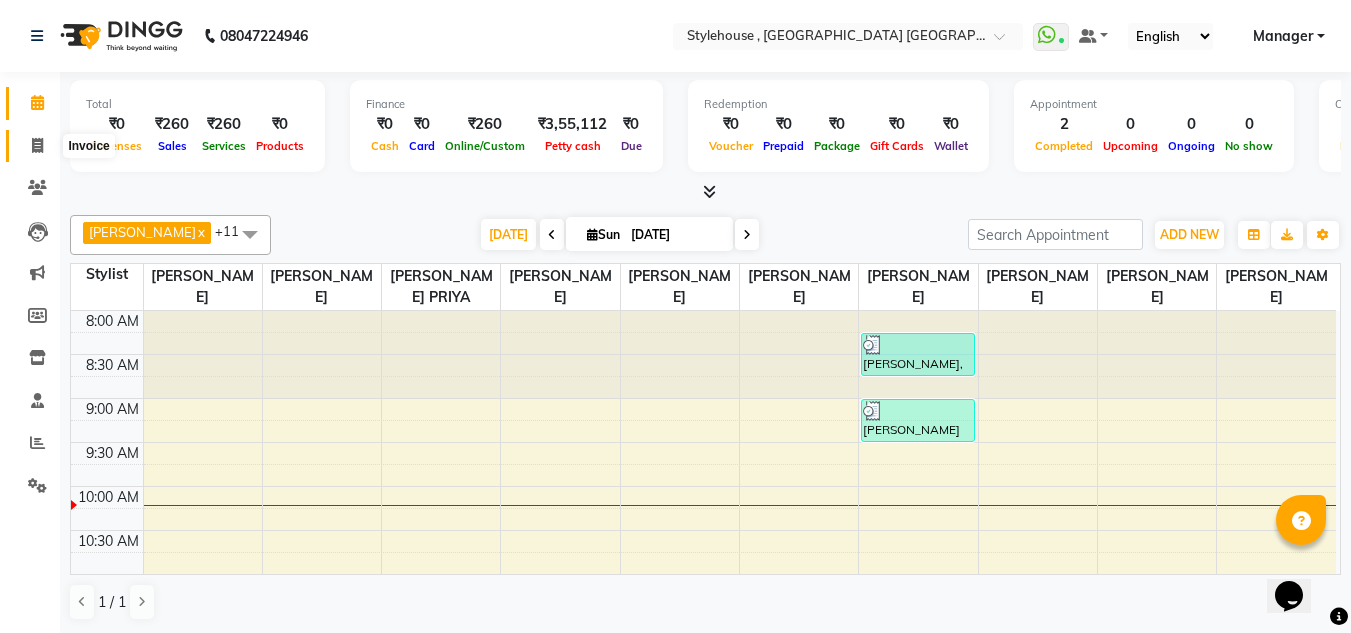 click 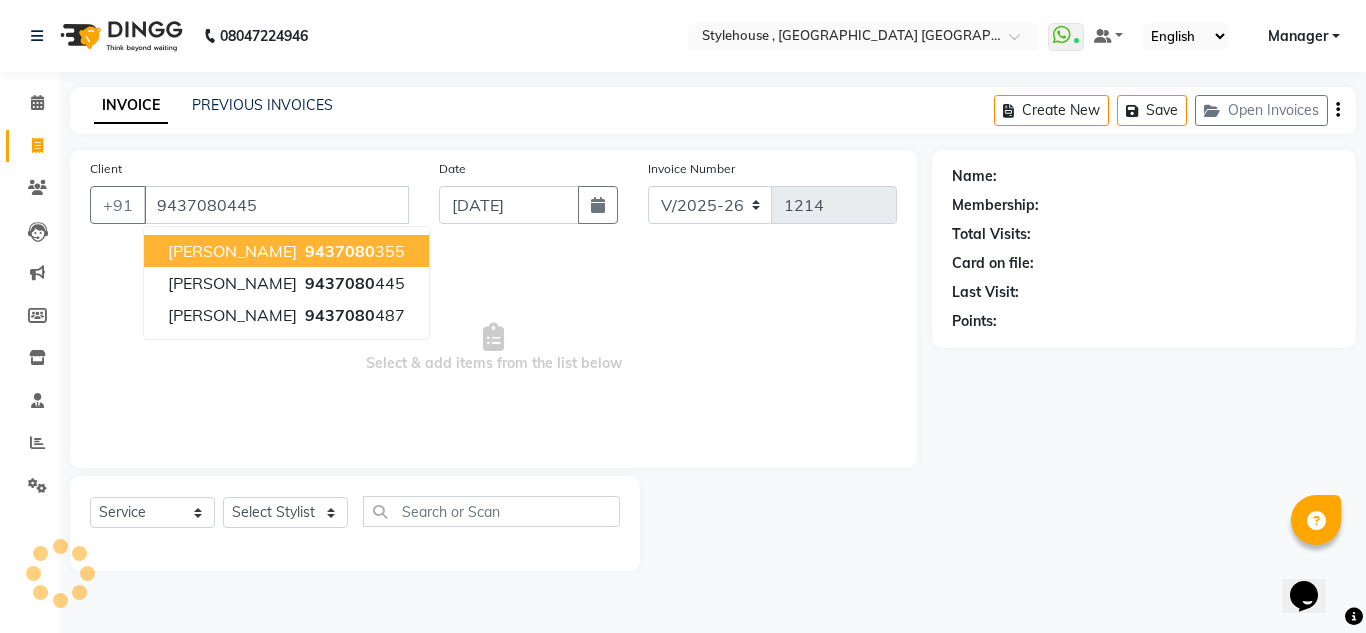type on "9437080445" 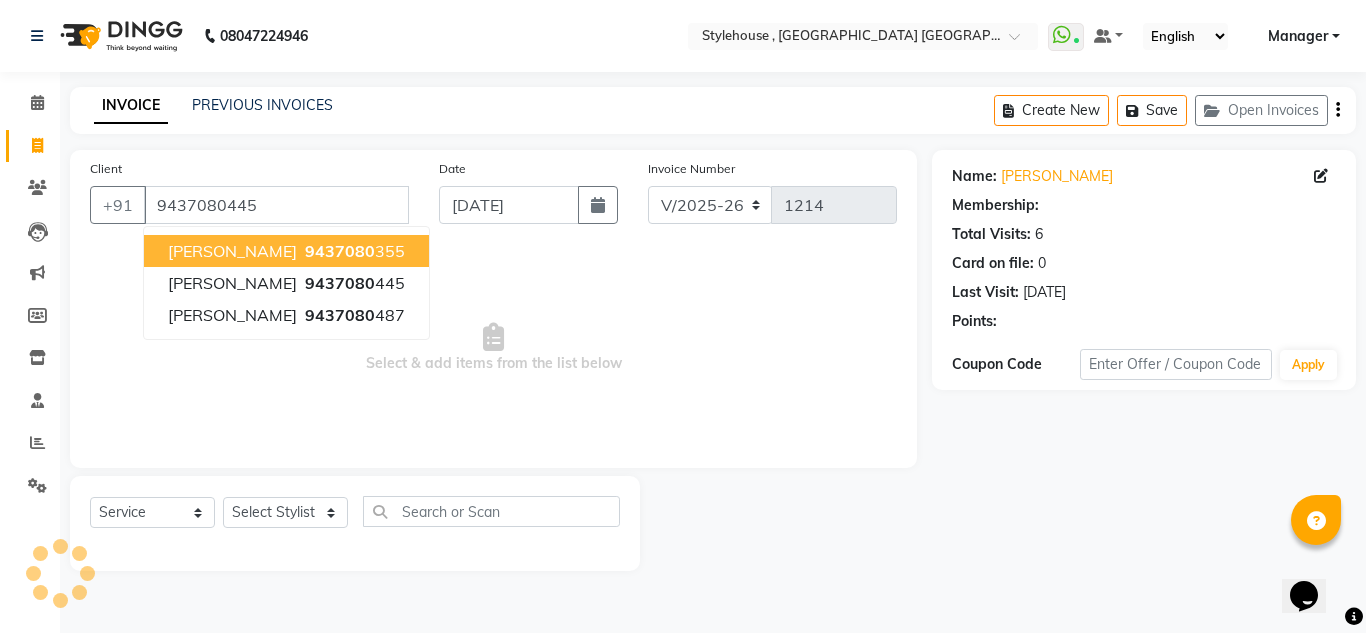 select on "1: Object" 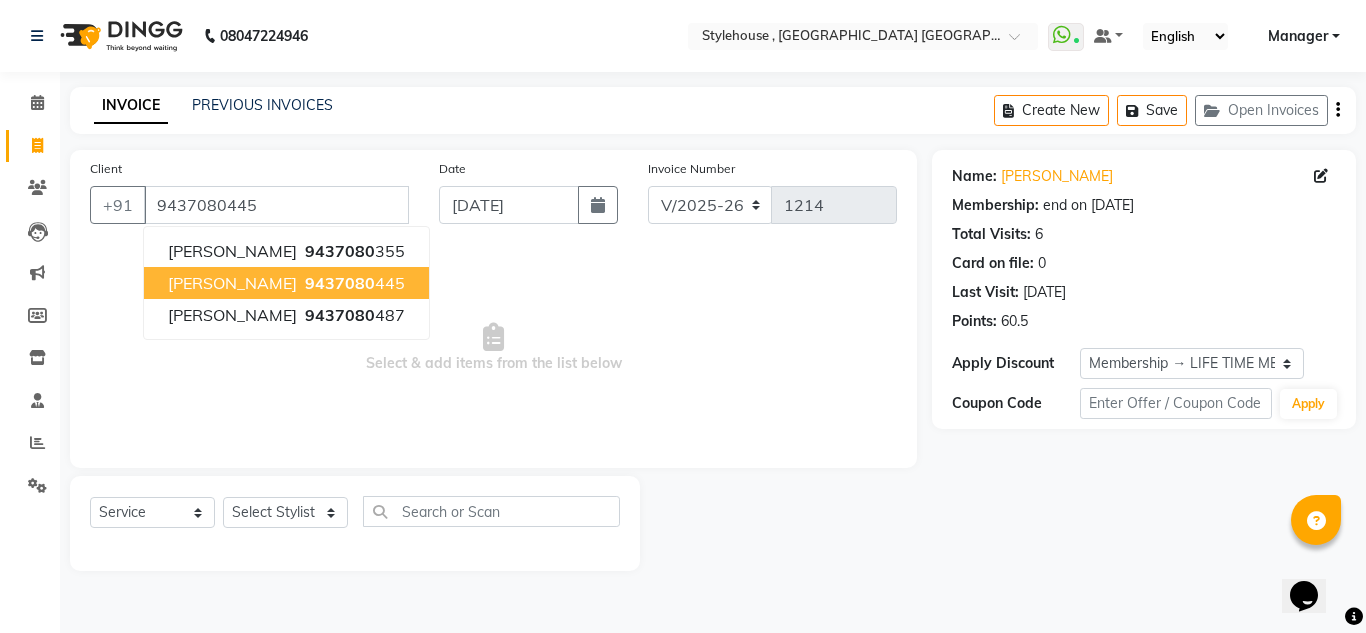 click on "9437080" at bounding box center (340, 283) 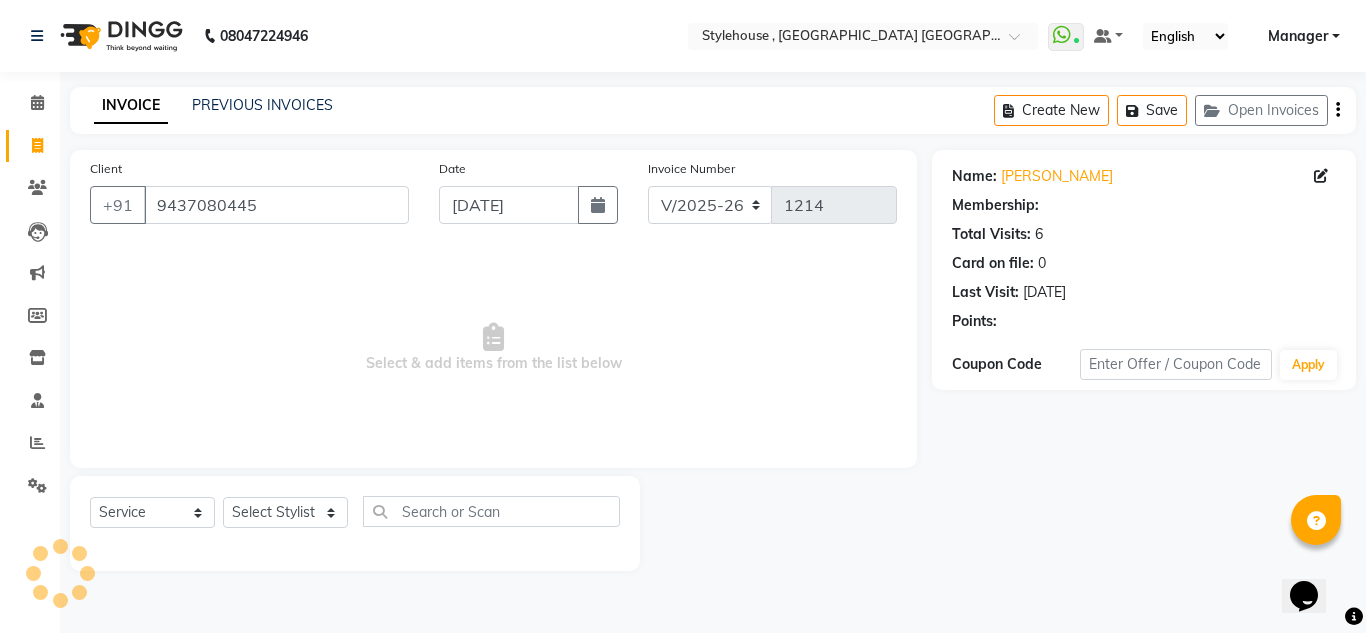 select on "1: Object" 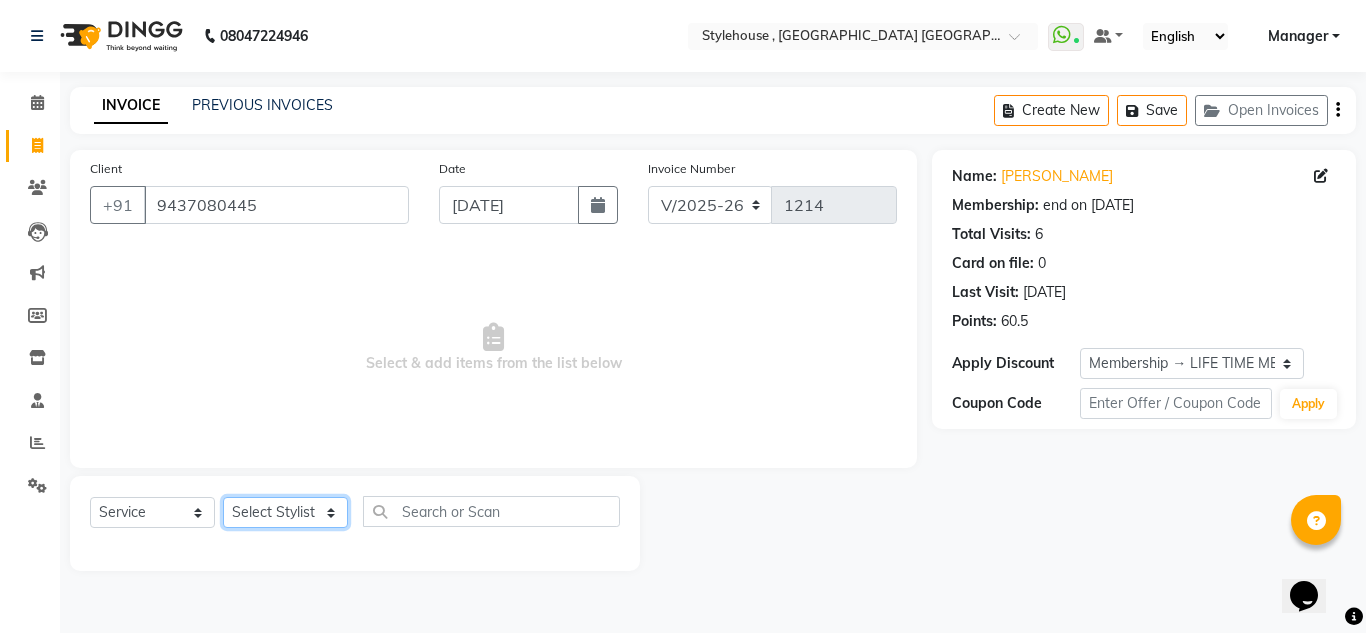 click on "Select Stylist [PERSON_NAME] [PERSON_NAME] [PERSON_NAME] [PERSON_NAME] PRIYA Manager [PERSON_NAME] [PERSON_NAME] [PERSON_NAME] PRIYANKA NANDA PUJA [PERSON_NAME] [PERSON_NAME] [PERSON_NAME] SAMEER [PERSON_NAME] [PERSON_NAME]" 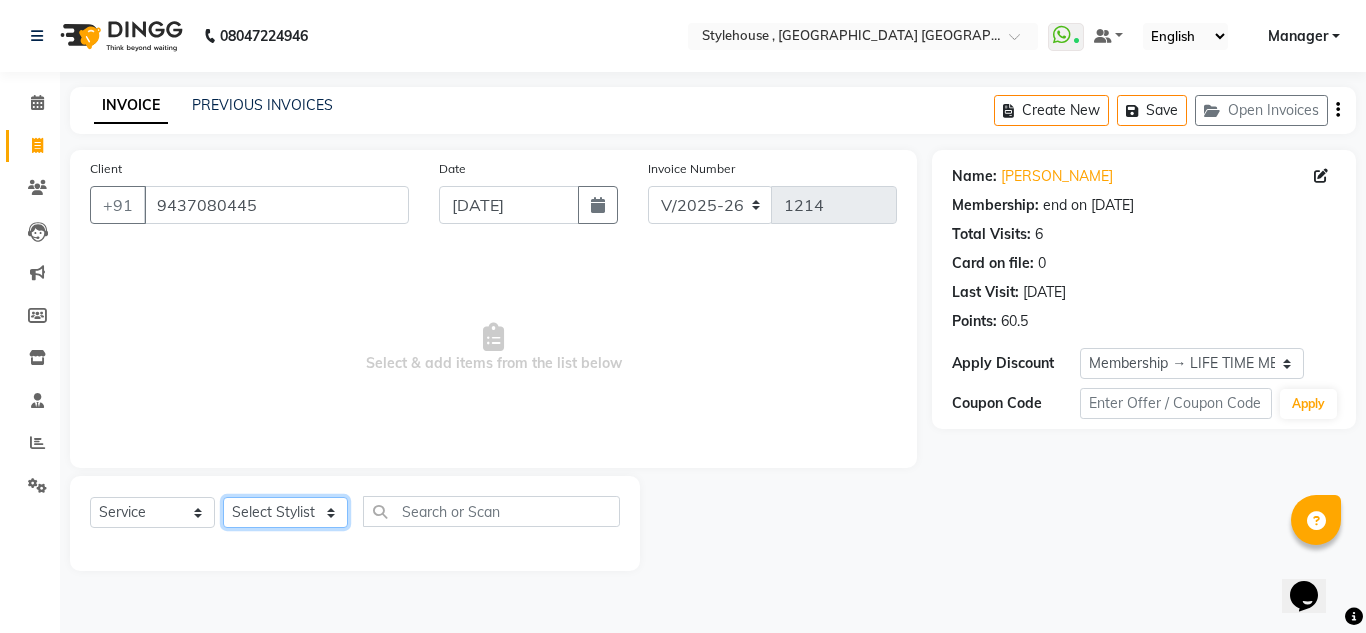 select on "69900" 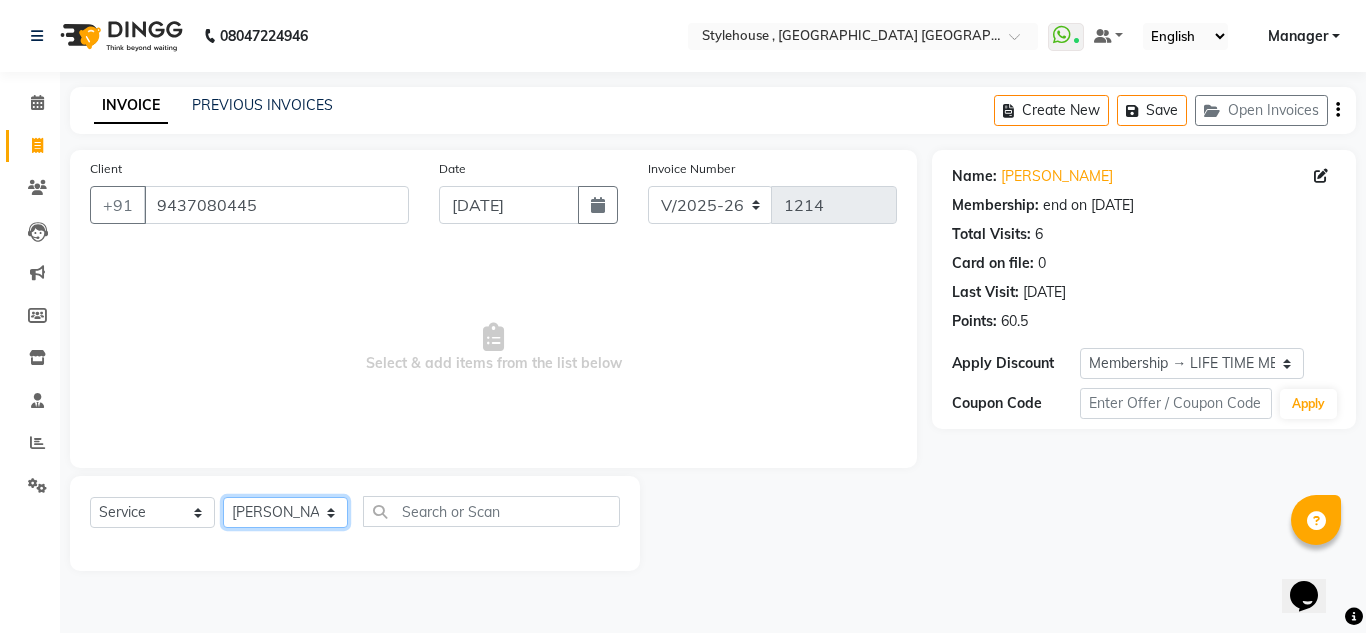 click on "Select Stylist [PERSON_NAME] [PERSON_NAME] [PERSON_NAME] [PERSON_NAME] PRIYA Manager [PERSON_NAME] [PERSON_NAME] [PERSON_NAME] PRIYANKA NANDA PUJA [PERSON_NAME] [PERSON_NAME] [PERSON_NAME] SAMEER [PERSON_NAME] [PERSON_NAME]" 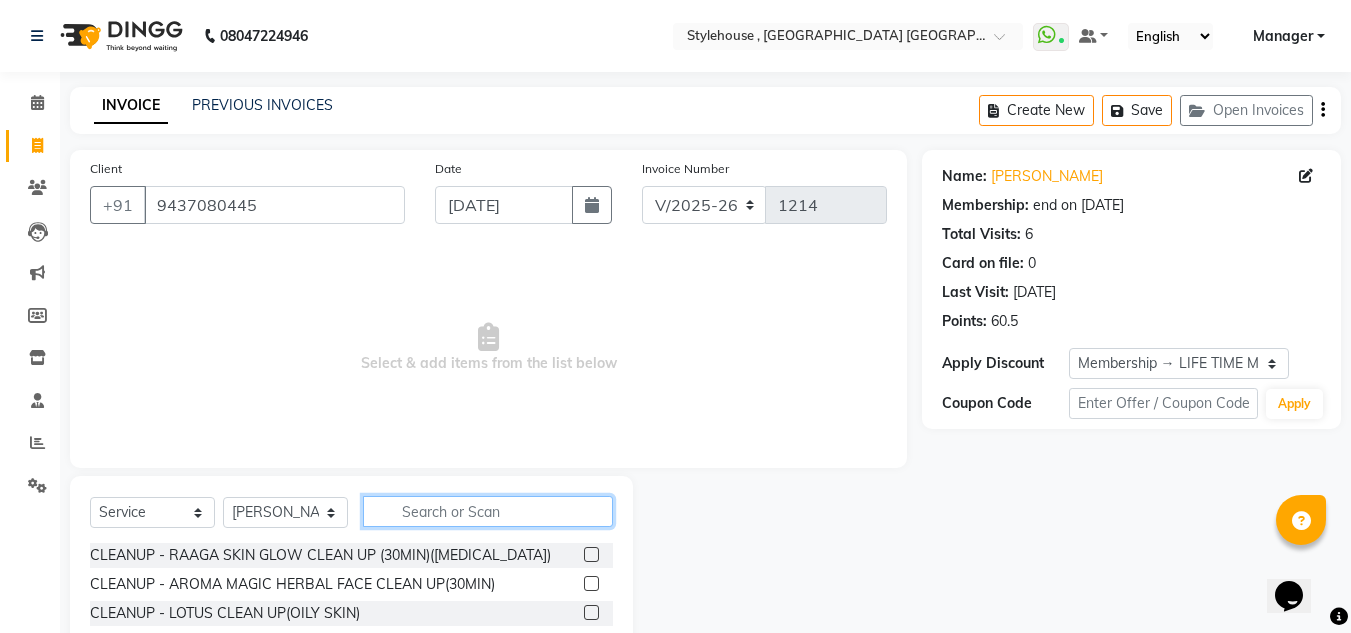 click 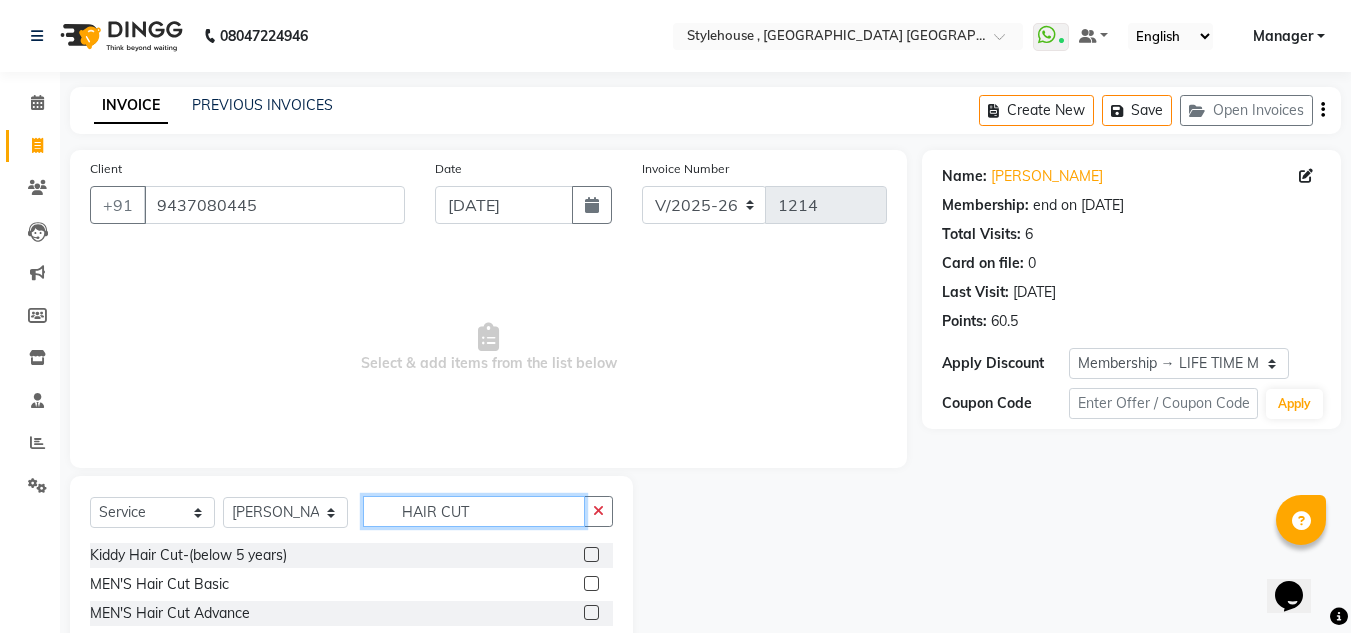 type on "HAIR CUT" 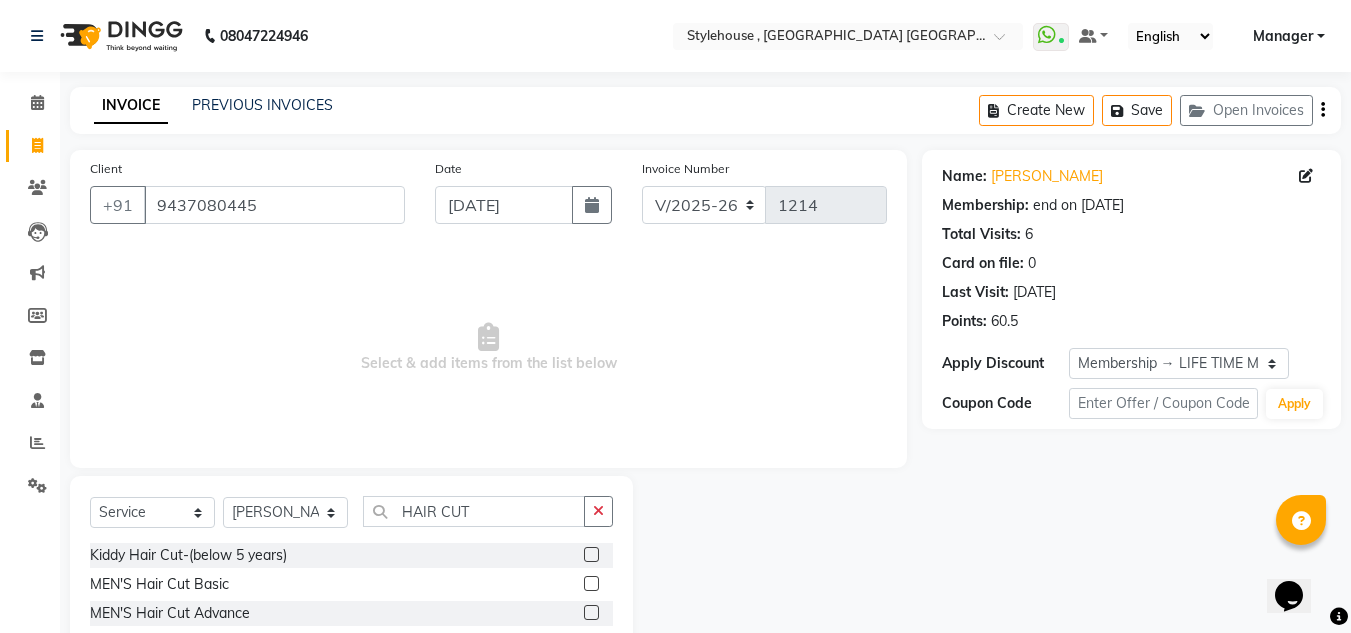 click 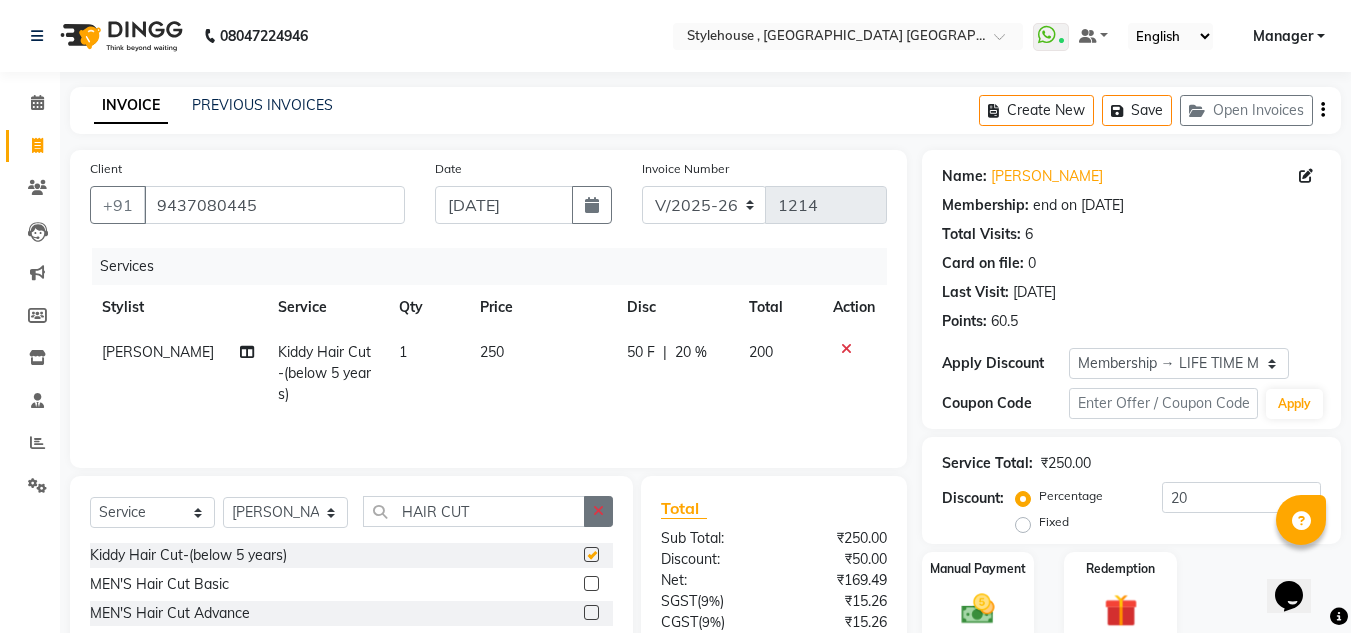 checkbox on "false" 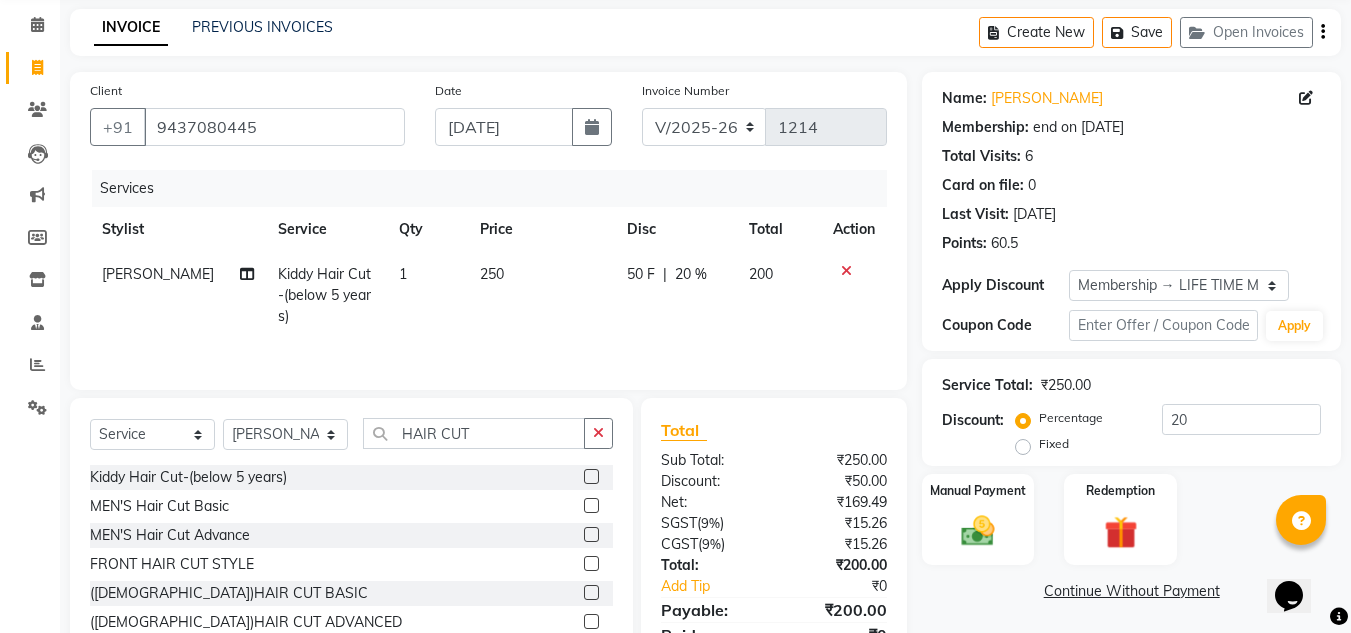scroll, scrollTop: 168, scrollLeft: 0, axis: vertical 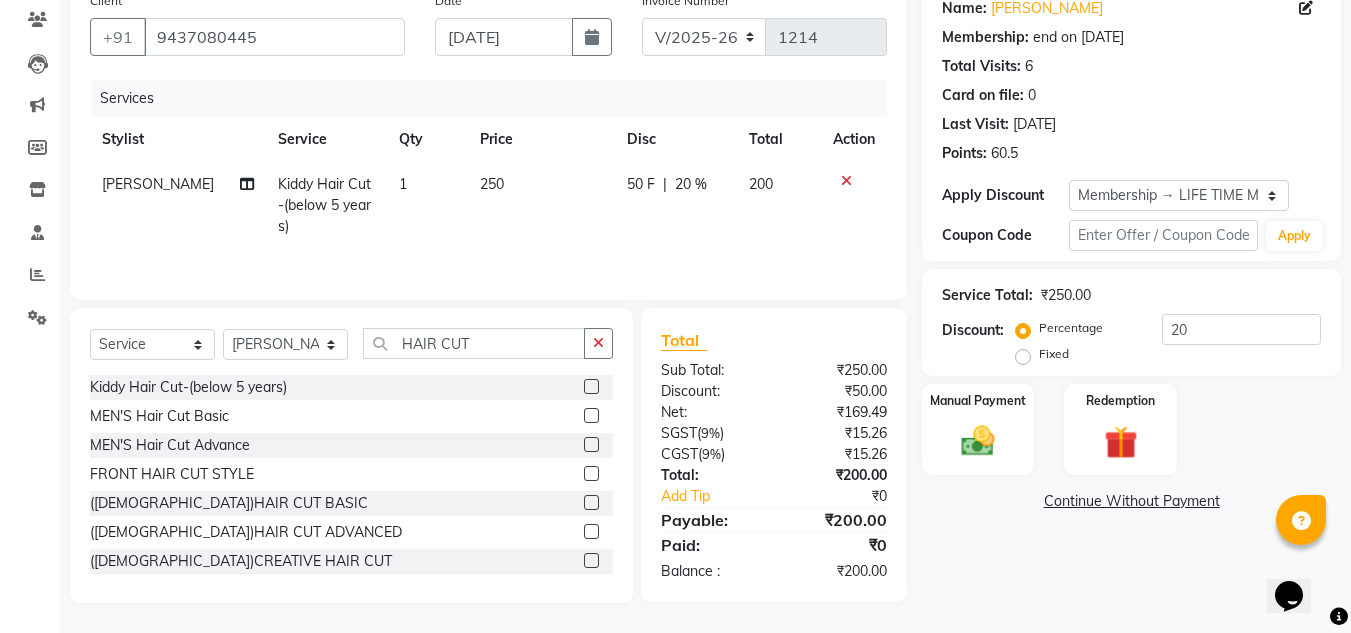 click on "Manual Payment Redemption" 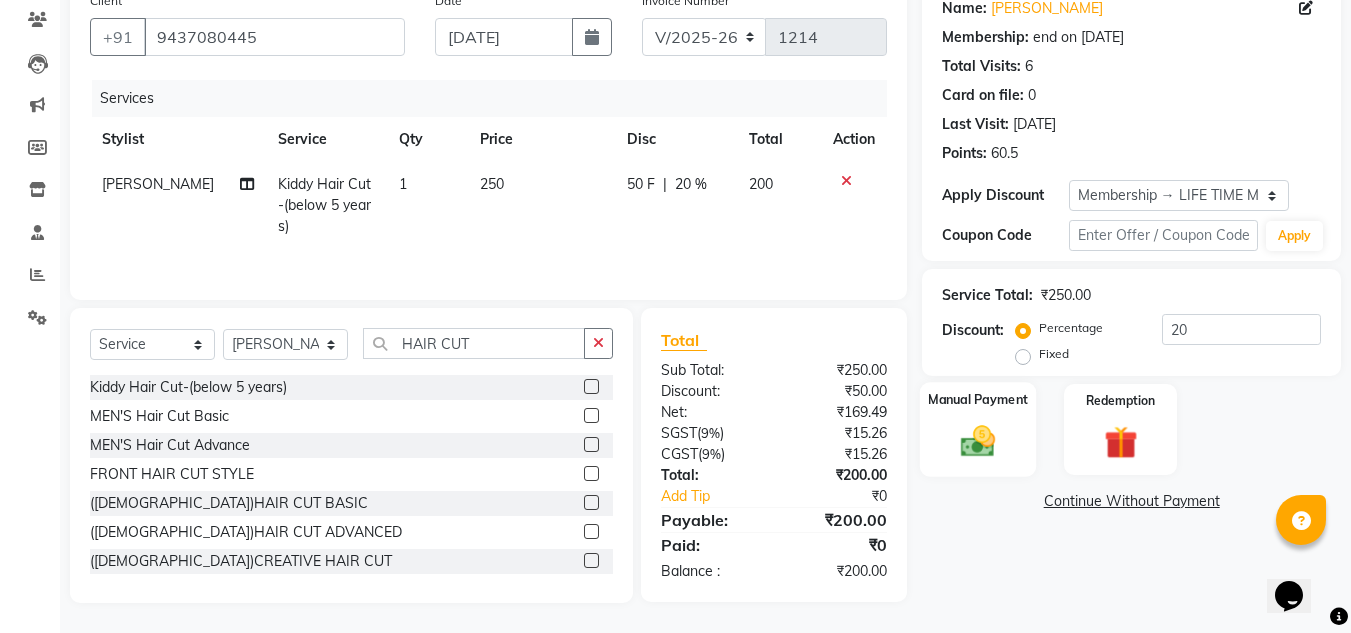click on "Manual Payment" 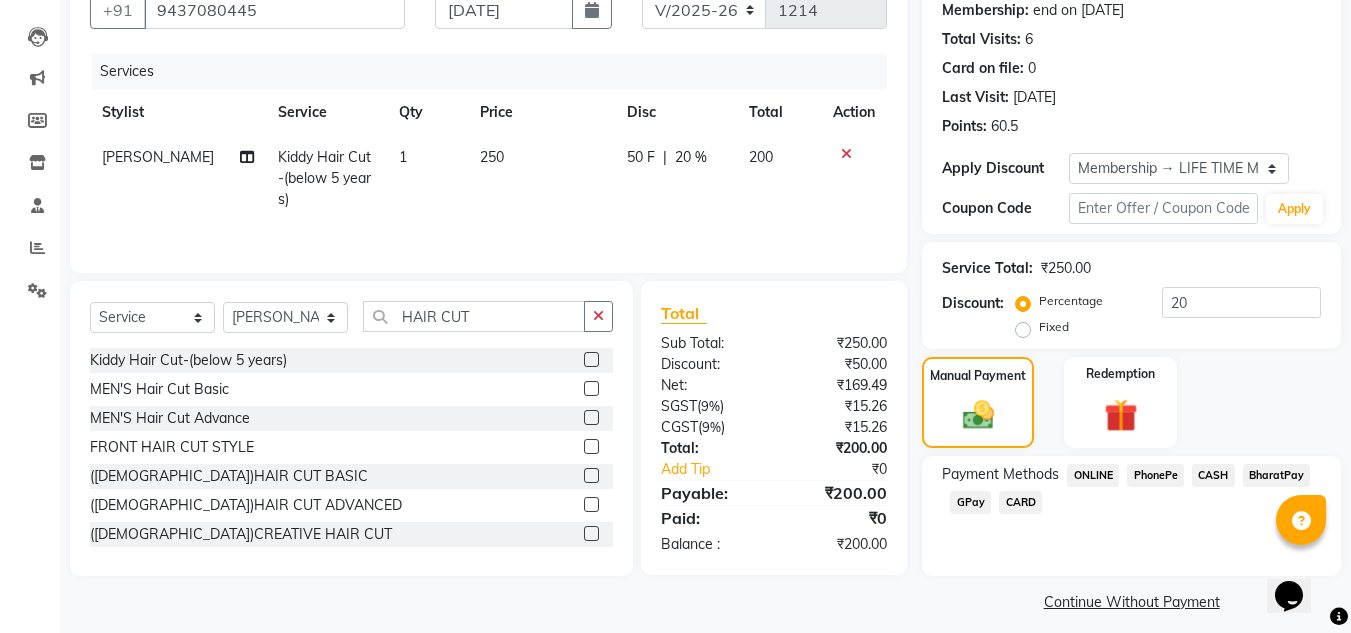 scroll, scrollTop: 209, scrollLeft: 0, axis: vertical 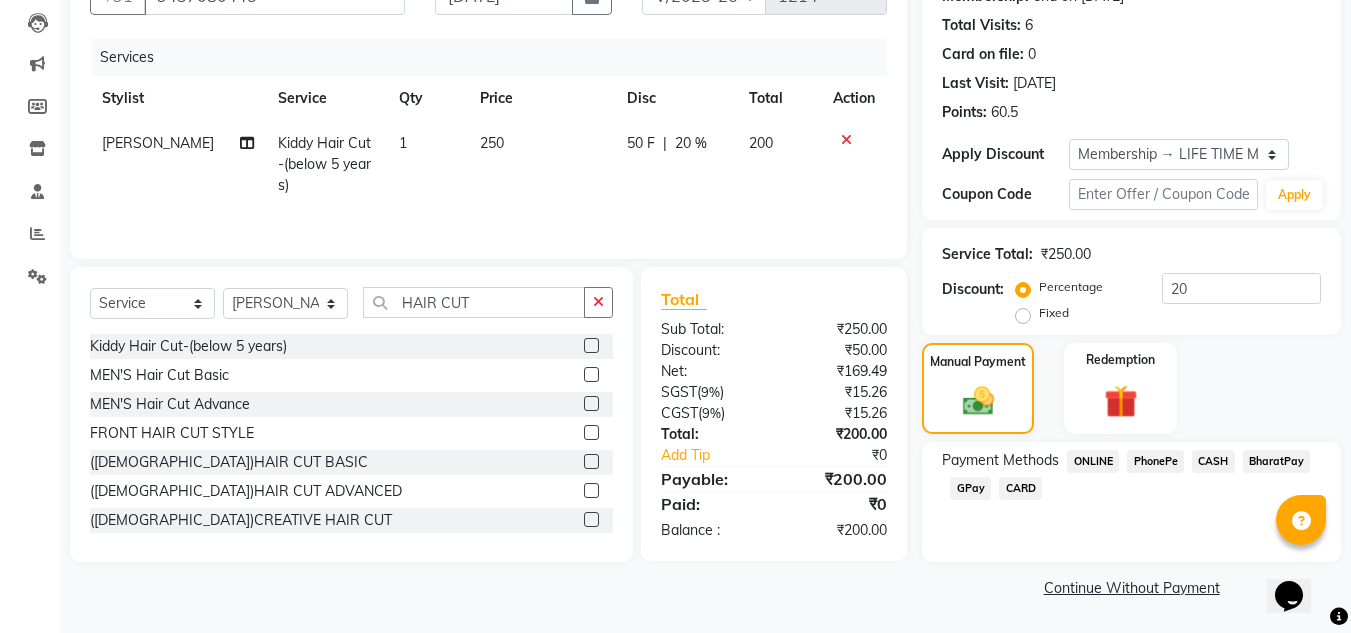 click on "CASH" 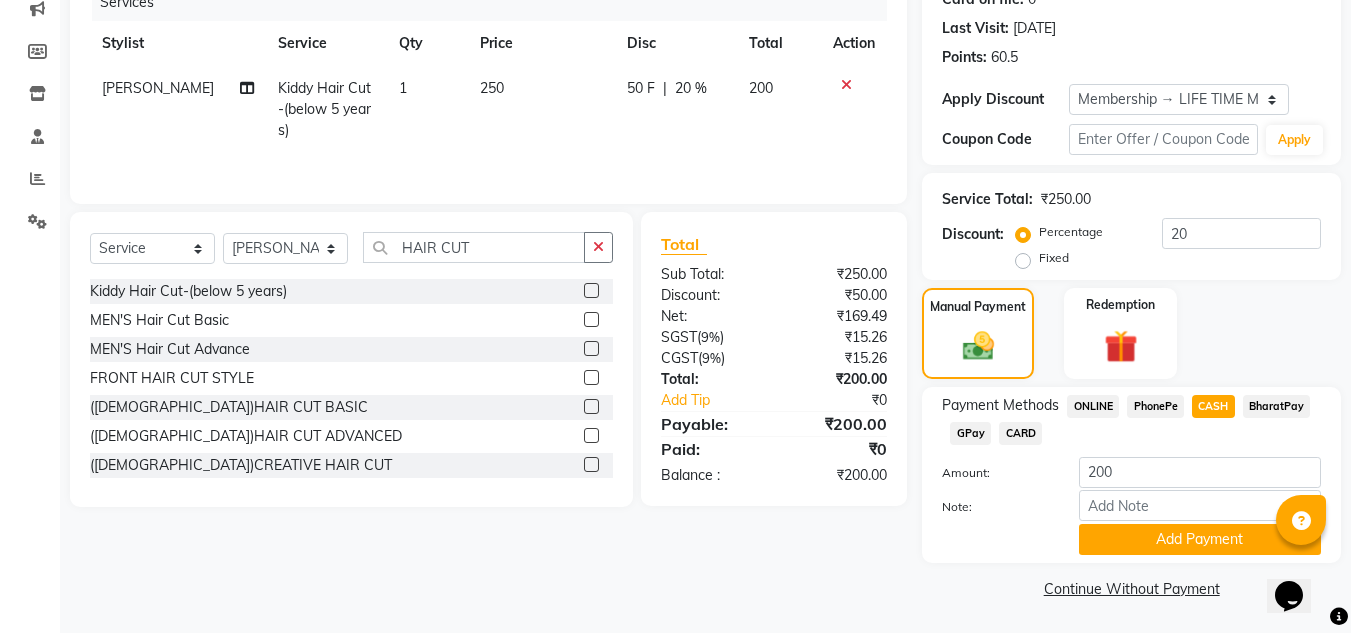 scroll, scrollTop: 265, scrollLeft: 0, axis: vertical 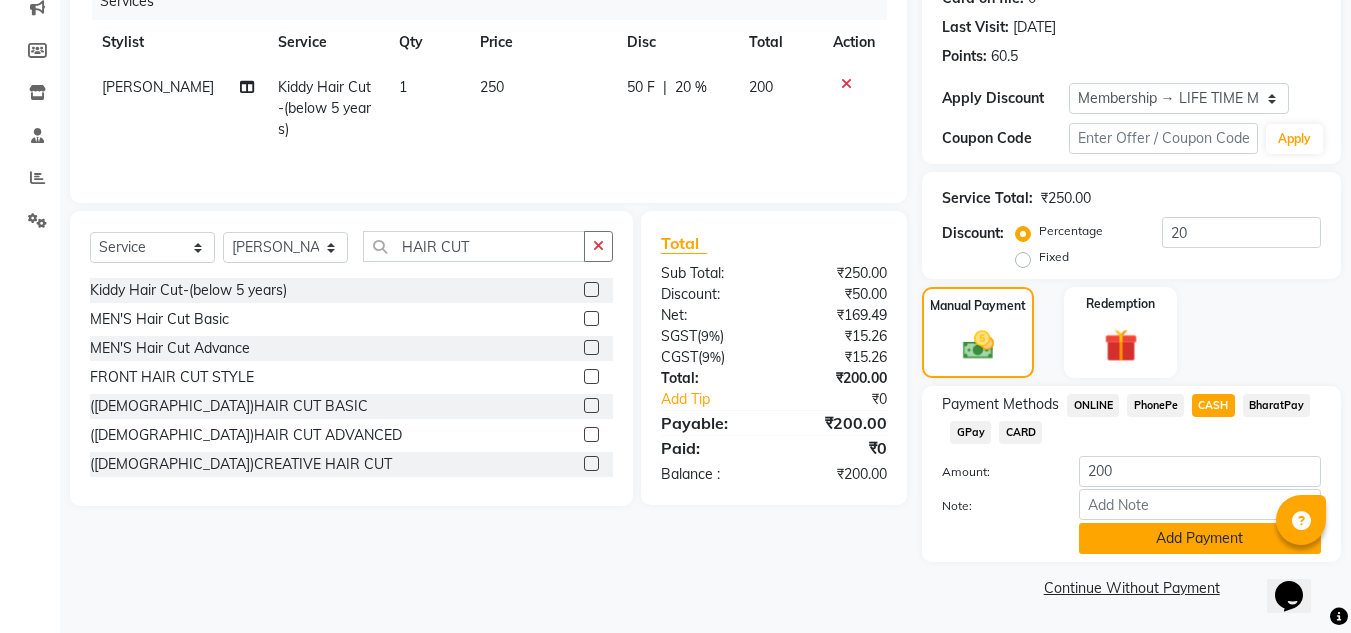 click on "Add Payment" 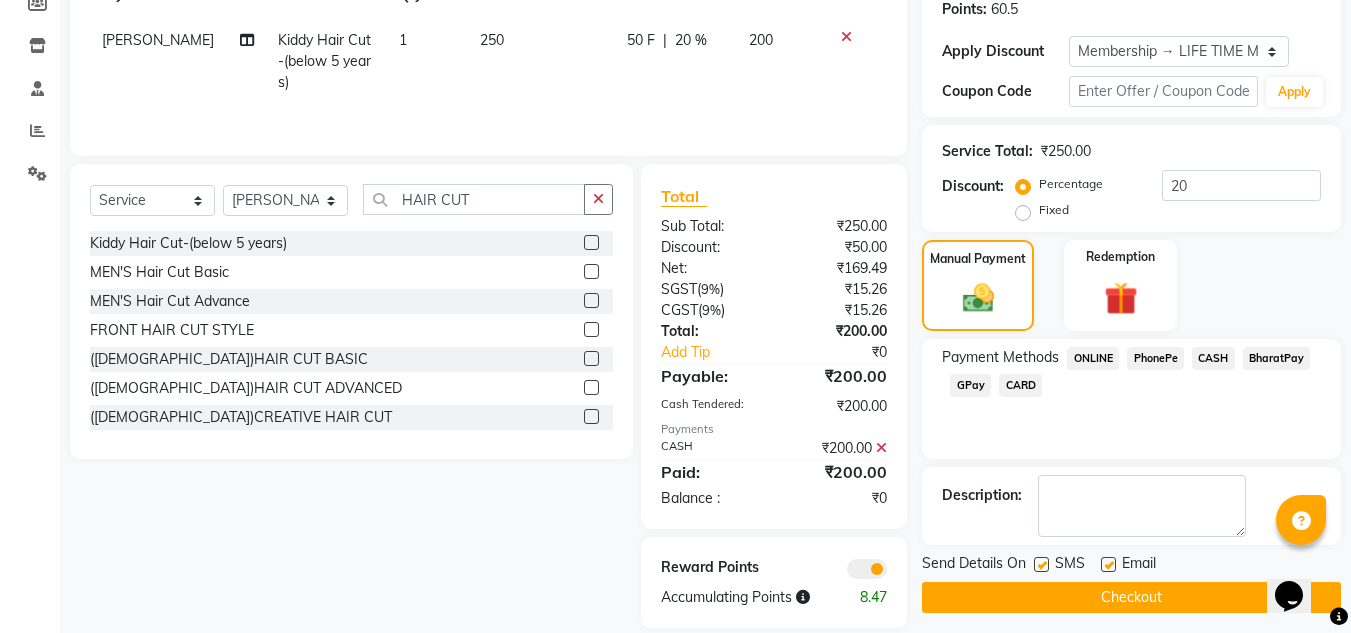 scroll, scrollTop: 337, scrollLeft: 0, axis: vertical 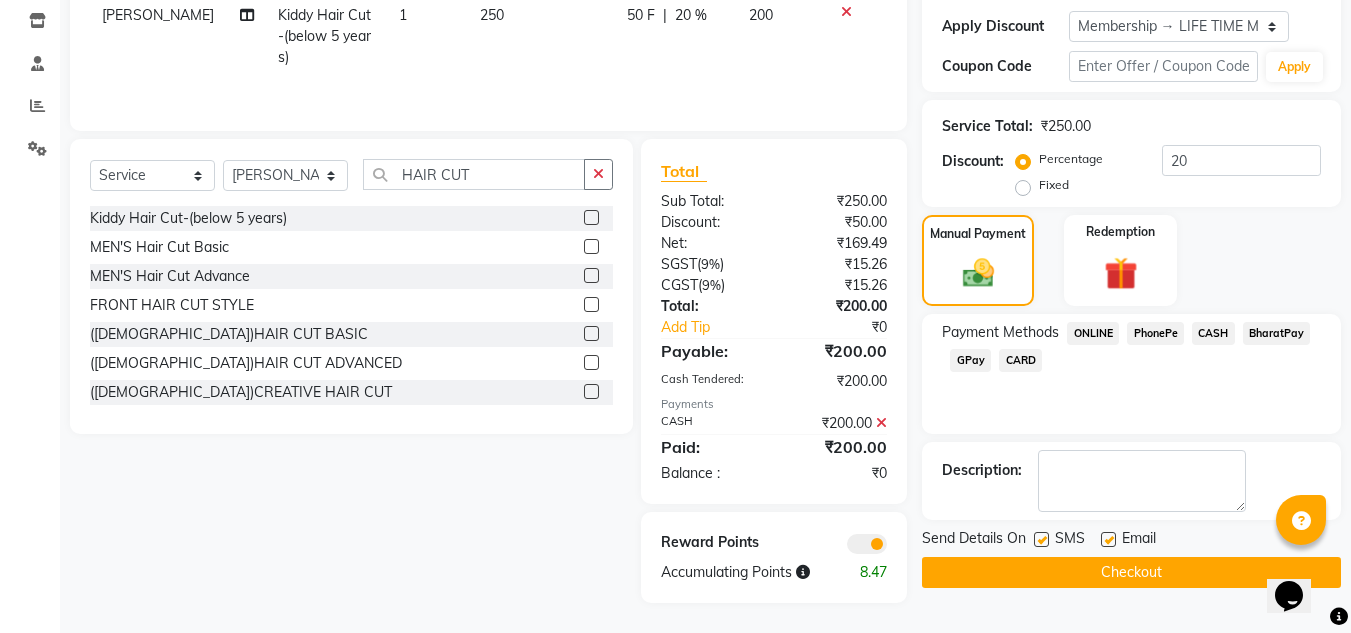 click on "Checkout" 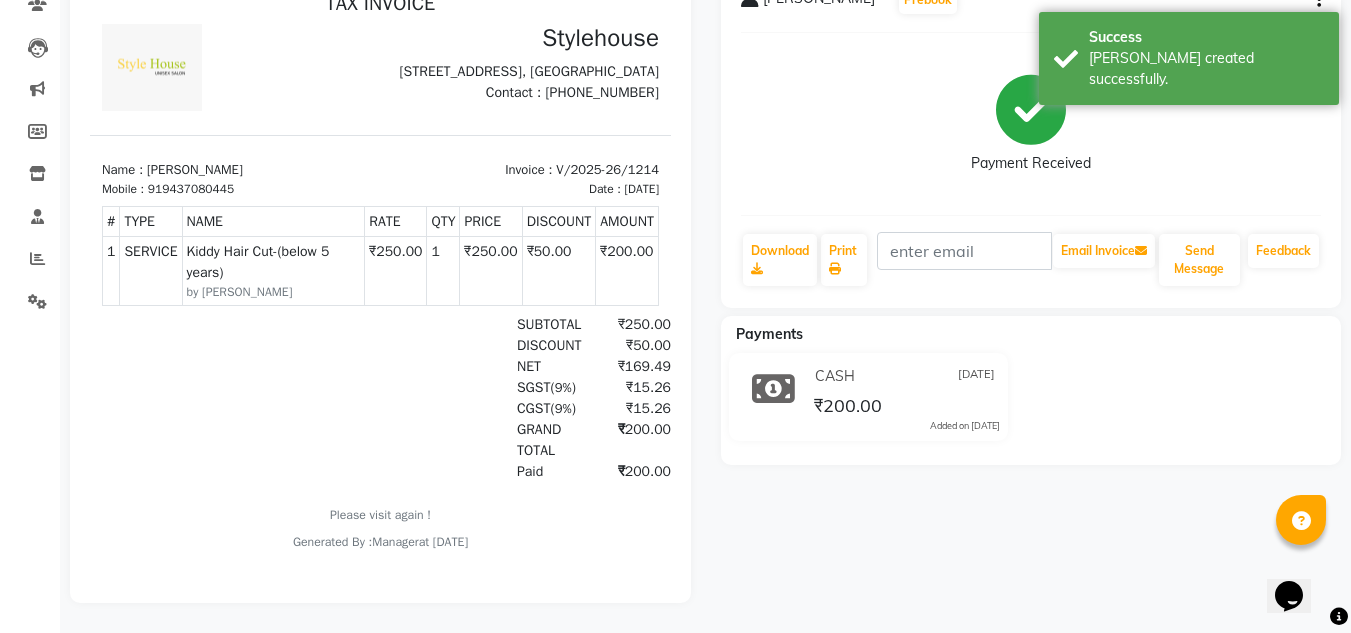 scroll, scrollTop: 199, scrollLeft: 0, axis: vertical 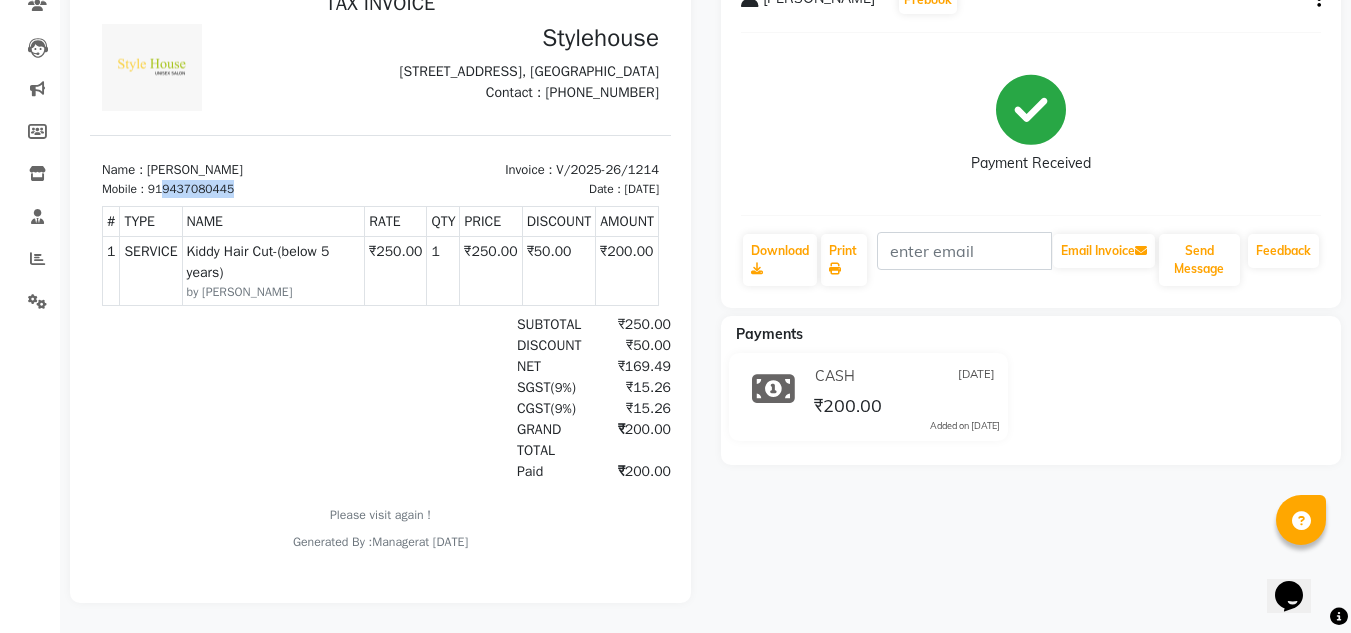 drag, startPoint x: 240, startPoint y: 218, endPoint x: 167, endPoint y: 221, distance: 73.061615 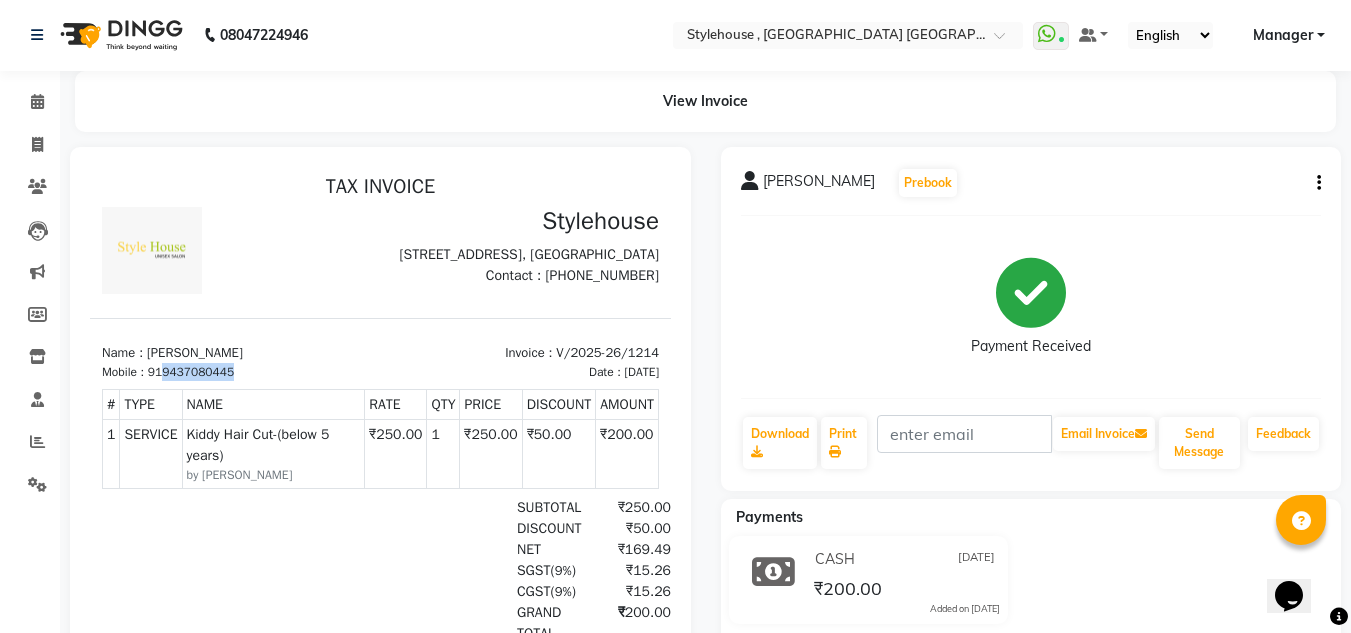 scroll, scrollTop: 0, scrollLeft: 0, axis: both 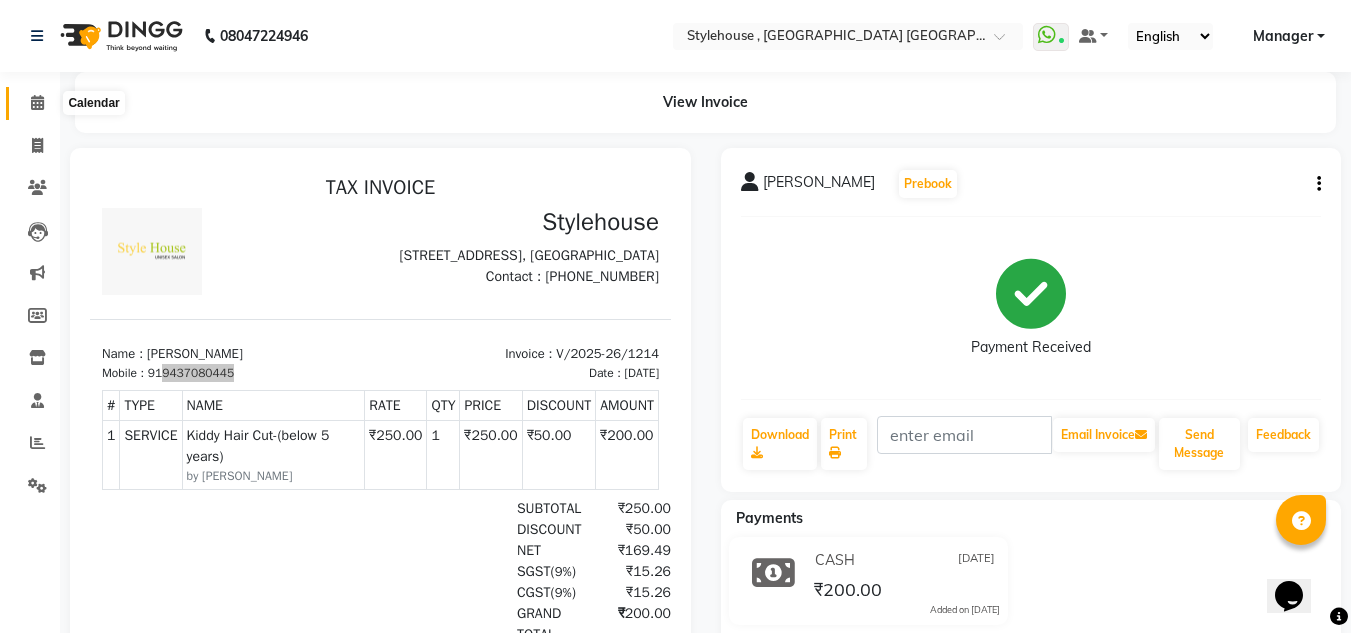 click 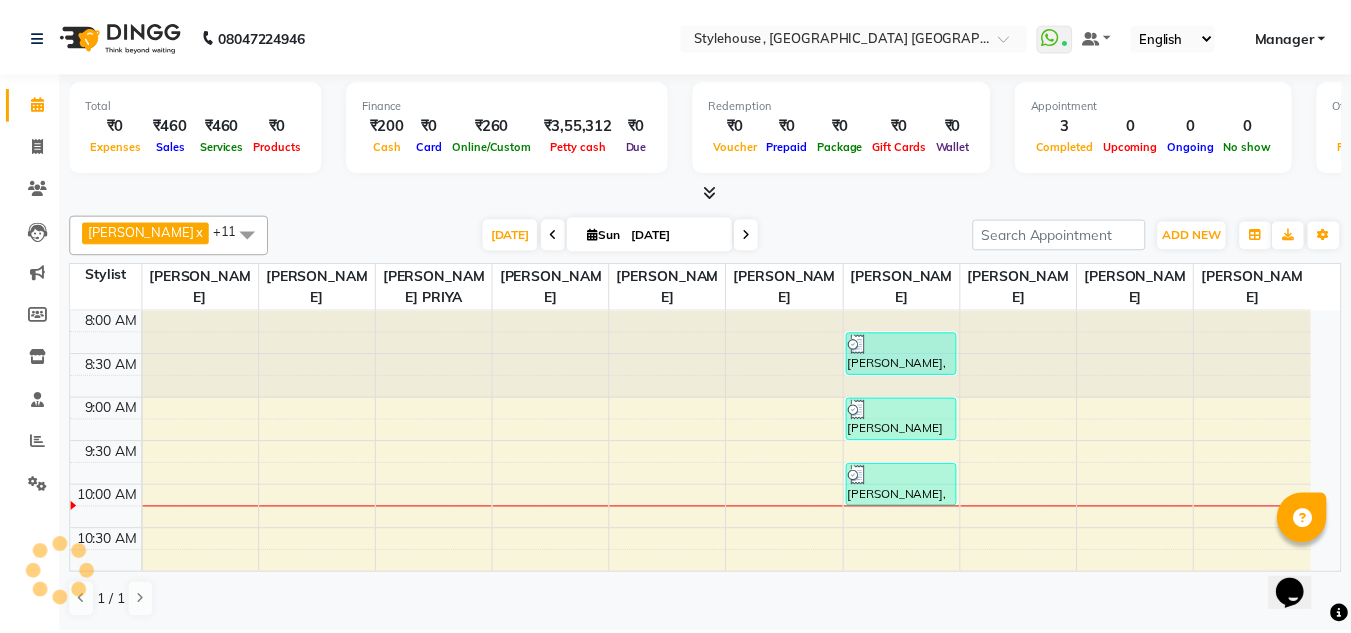 scroll, scrollTop: 177, scrollLeft: 0, axis: vertical 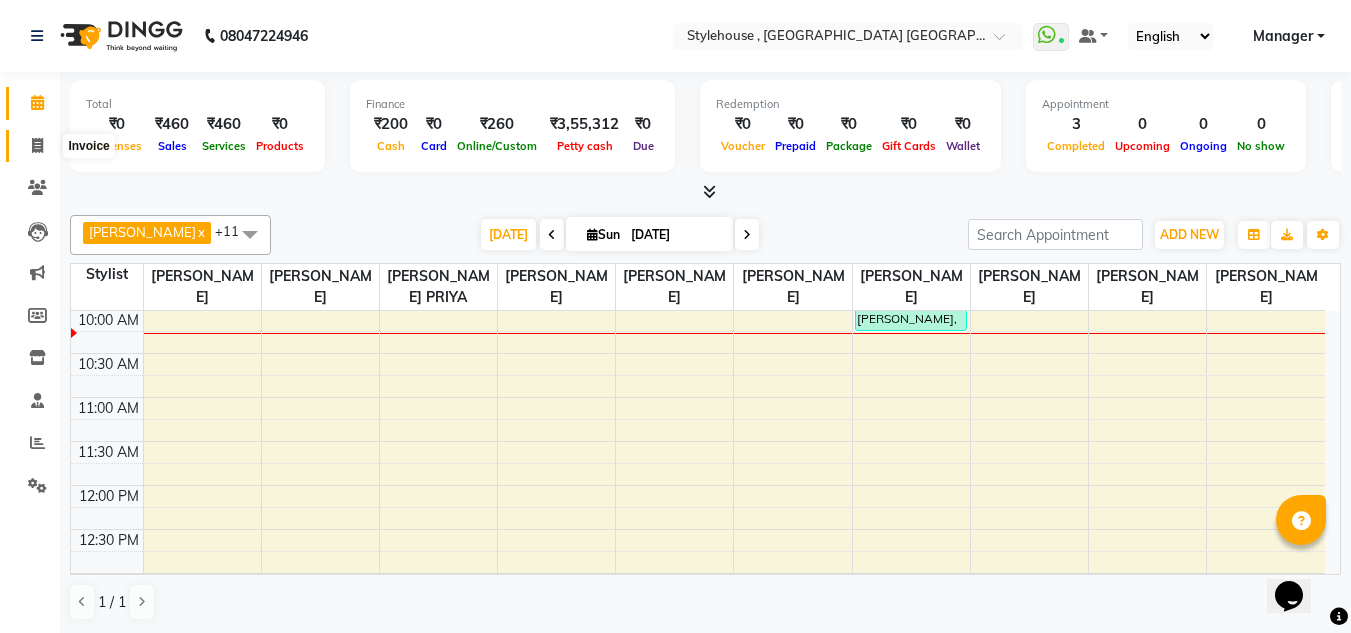 click 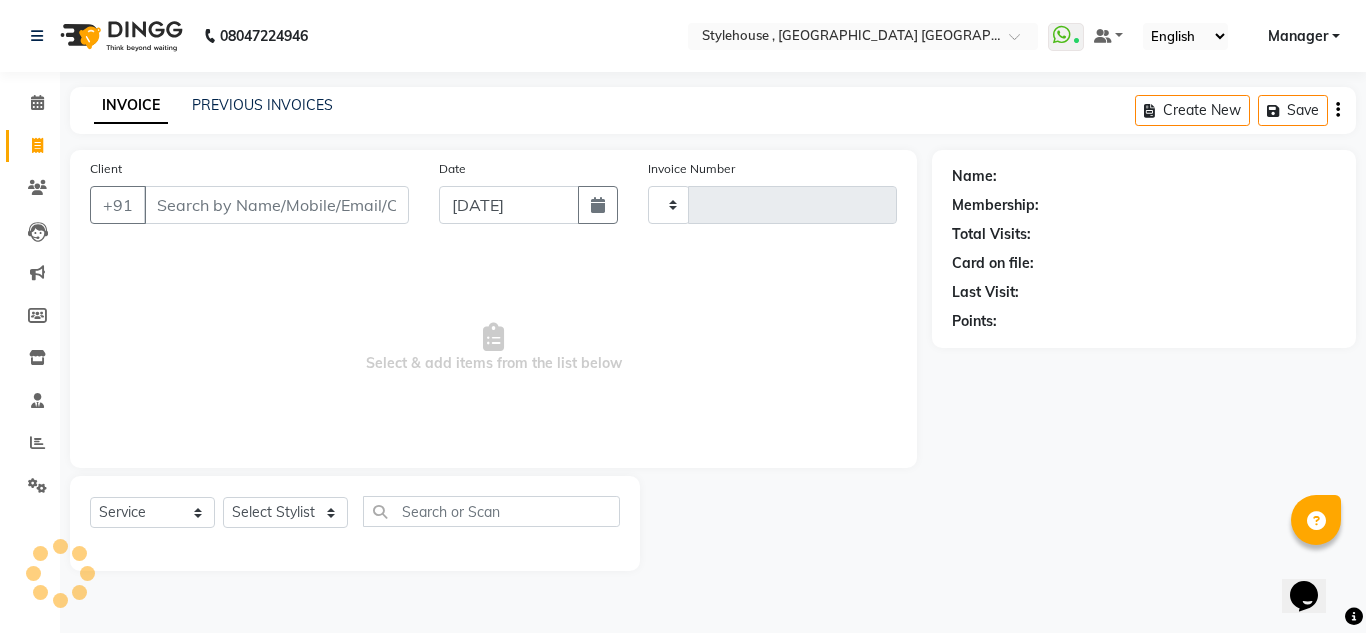 type on "1215" 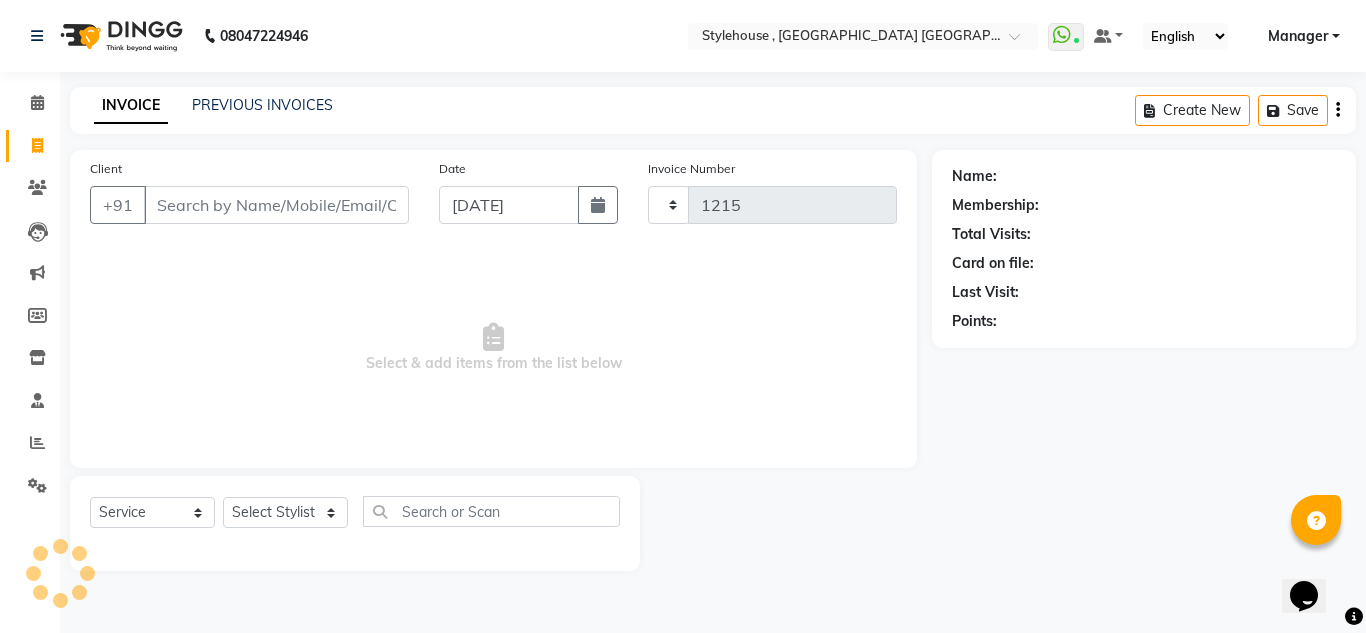 select on "7793" 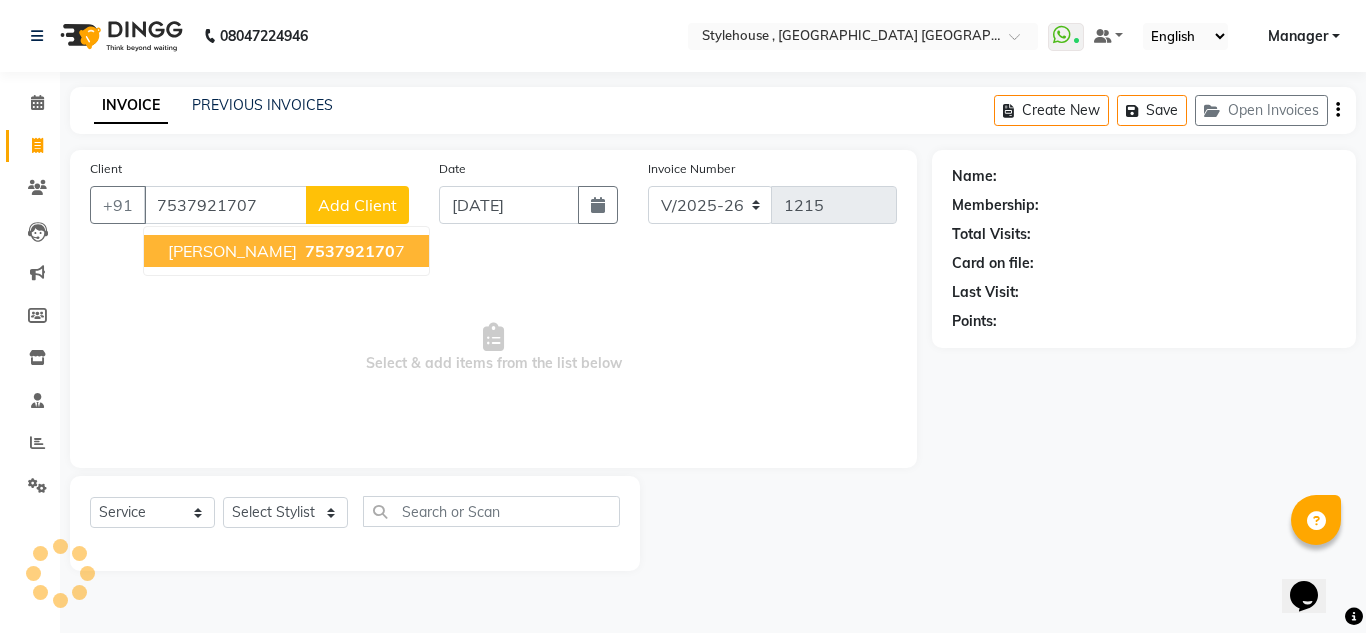 type on "7537921707" 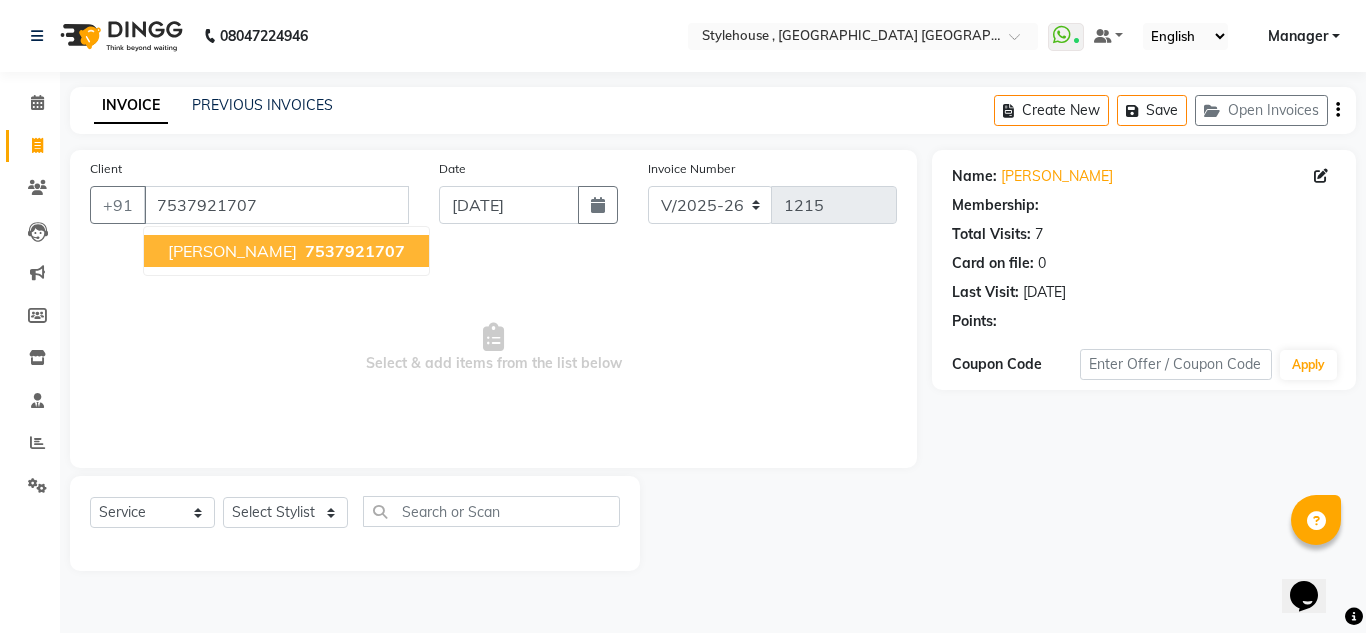 select on "1: Object" 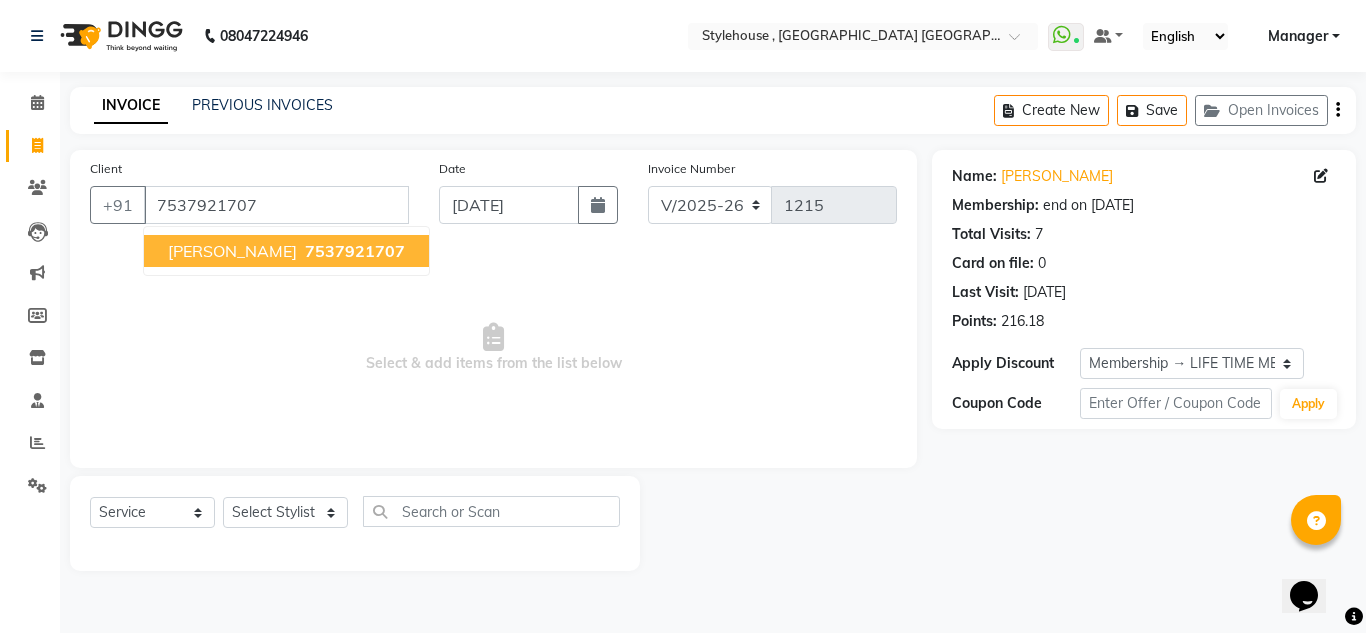 click on "[PERSON_NAME]" at bounding box center [232, 251] 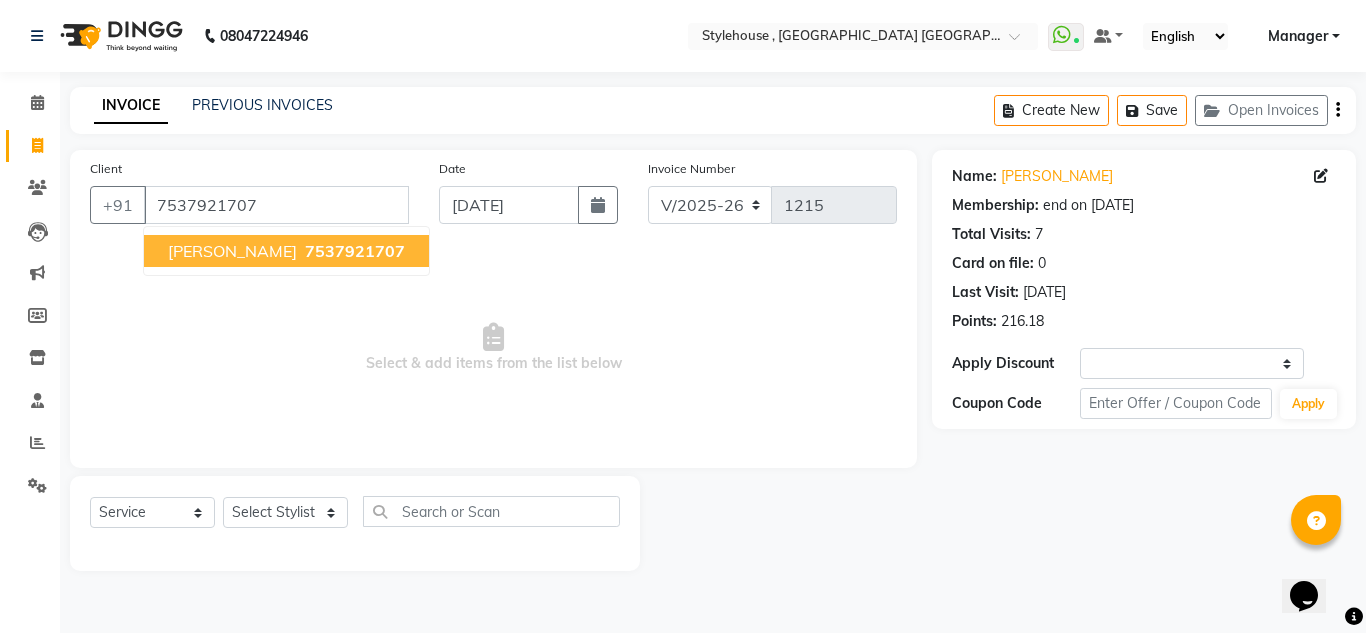 select on "1: Object" 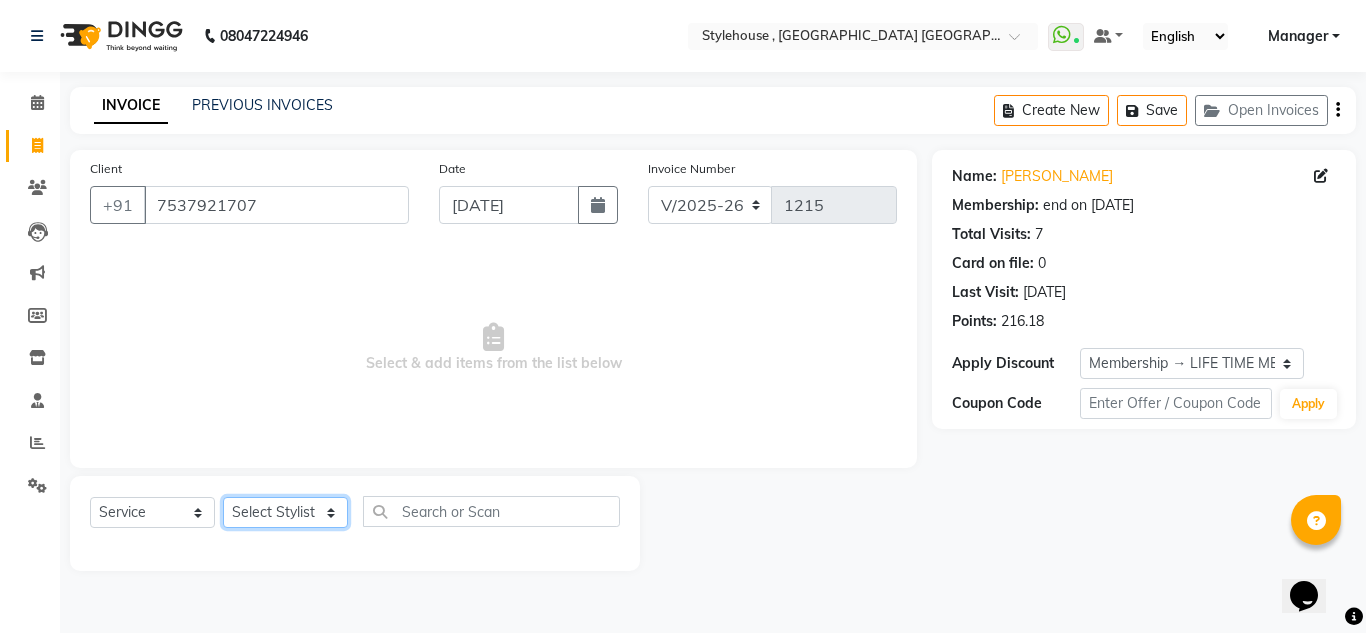 click on "Select Stylist [PERSON_NAME] [PERSON_NAME] [PERSON_NAME] [PERSON_NAME] PRIYA Manager [PERSON_NAME] [PERSON_NAME] [PERSON_NAME] PRIYANKA NANDA PUJA [PERSON_NAME] [PERSON_NAME] [PERSON_NAME] SAMEER [PERSON_NAME] [PERSON_NAME]" 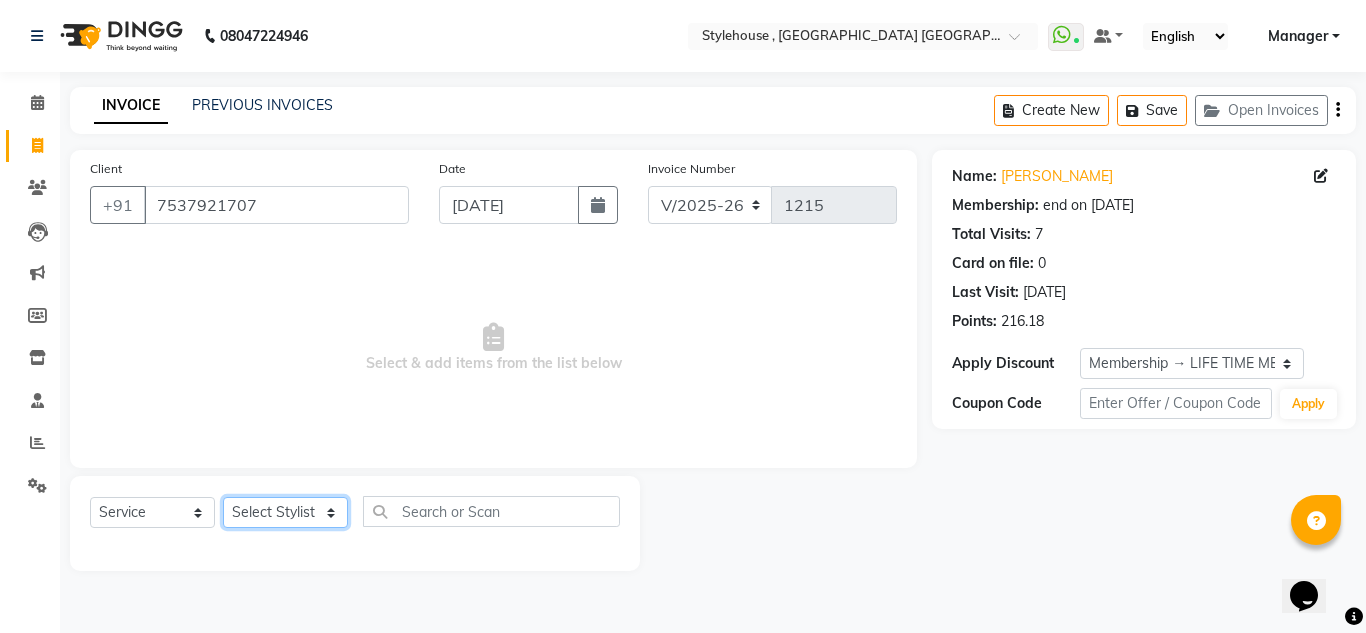select on "69899" 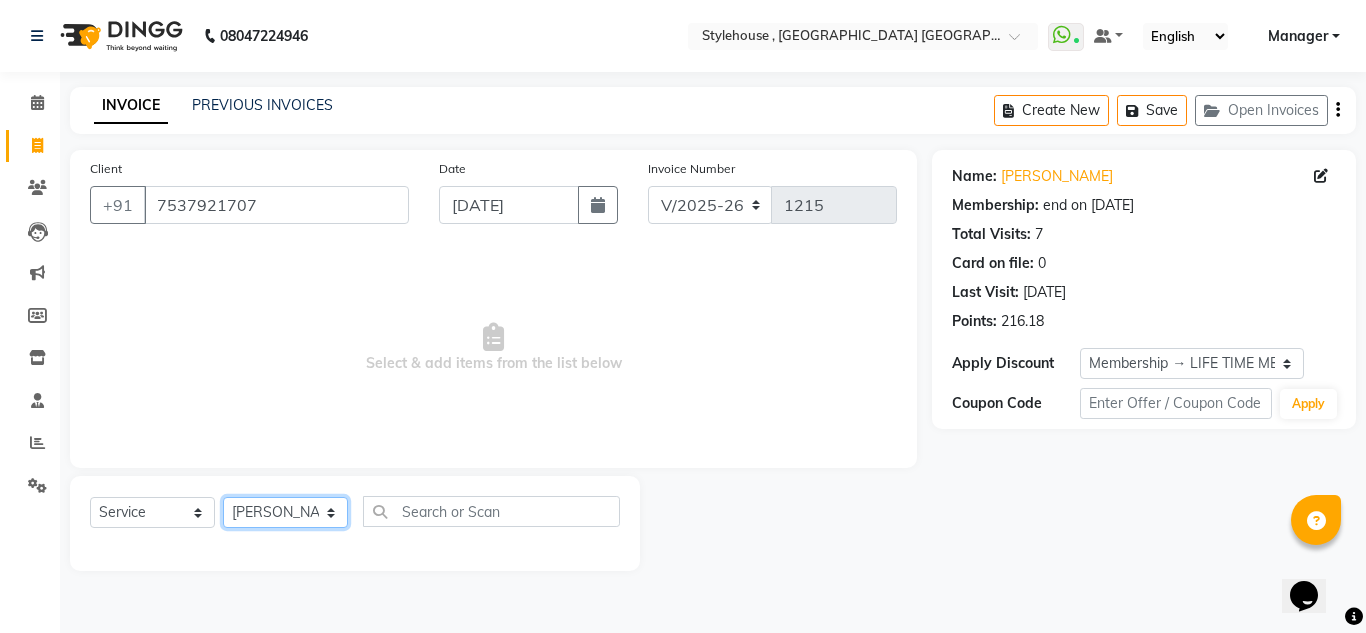 click on "Select Stylist [PERSON_NAME] [PERSON_NAME] [PERSON_NAME] [PERSON_NAME] PRIYA Manager [PERSON_NAME] [PERSON_NAME] [PERSON_NAME] PRIYANKA NANDA PUJA [PERSON_NAME] [PERSON_NAME] [PERSON_NAME] SAMEER [PERSON_NAME] [PERSON_NAME]" 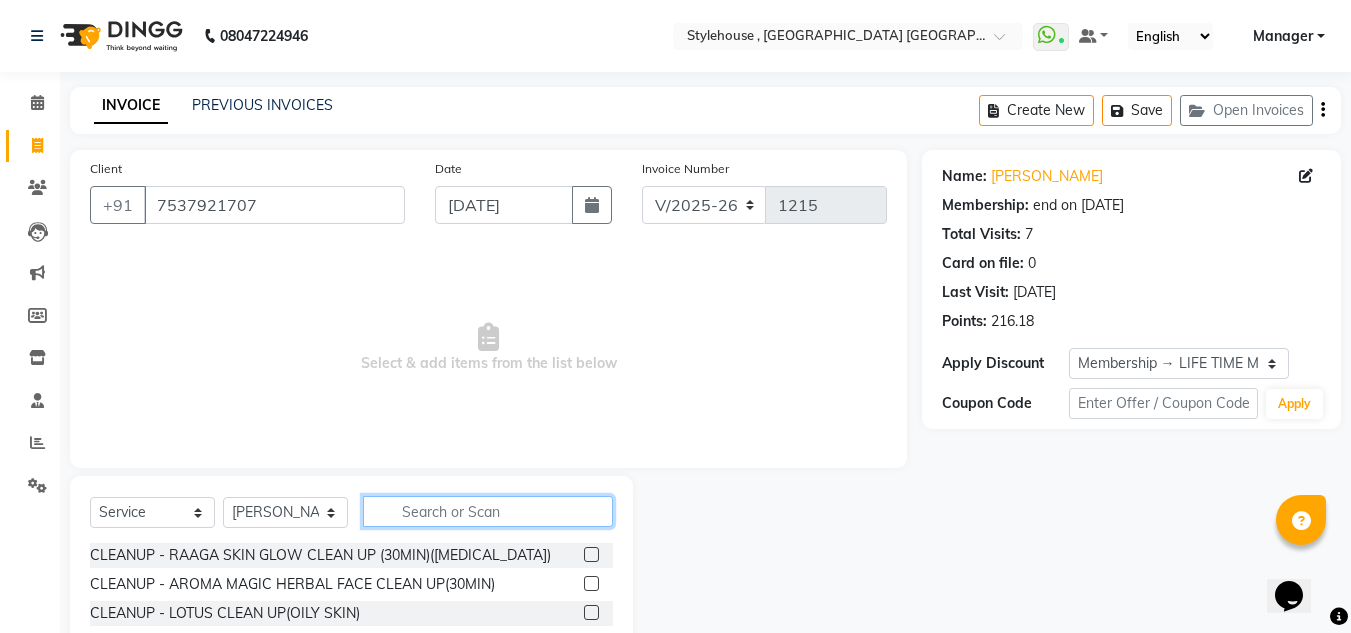 click 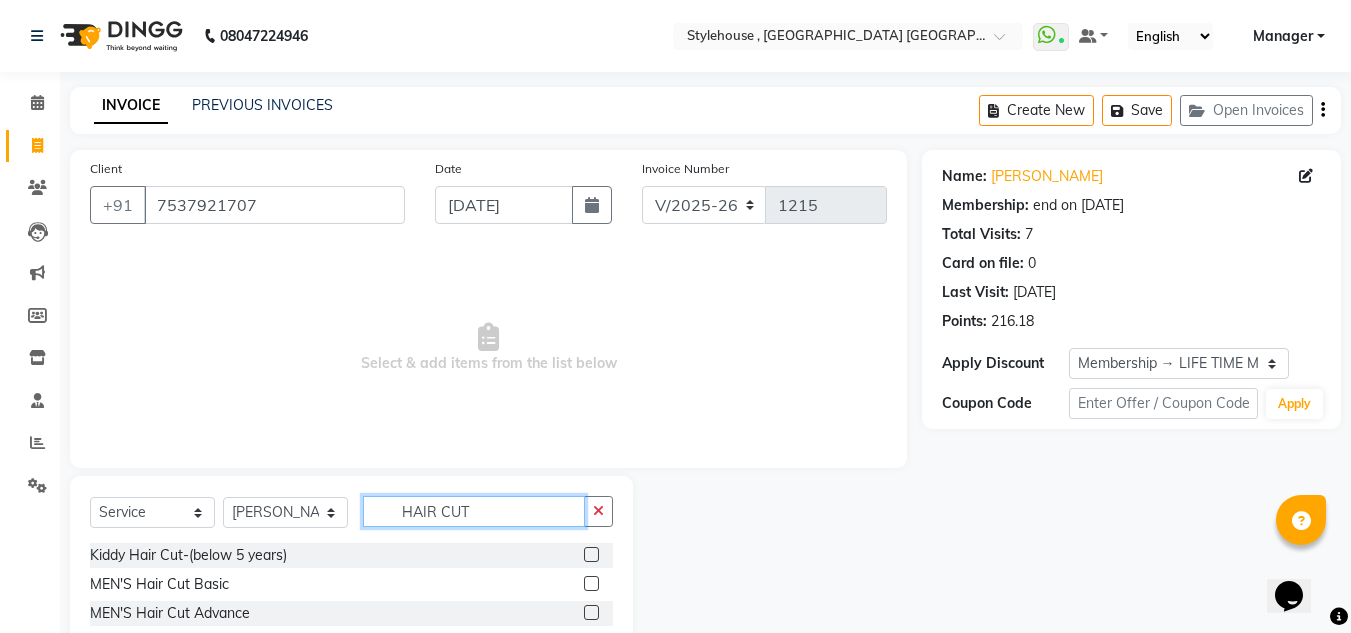 type on "HAIR CUT" 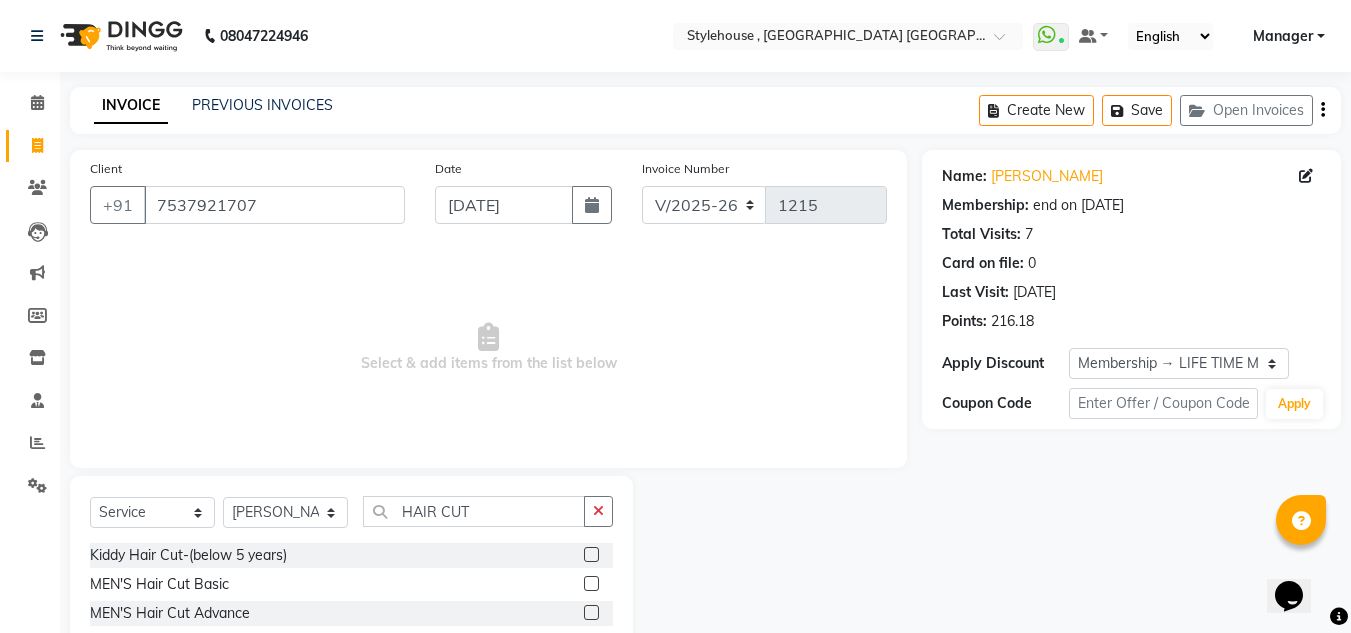 click 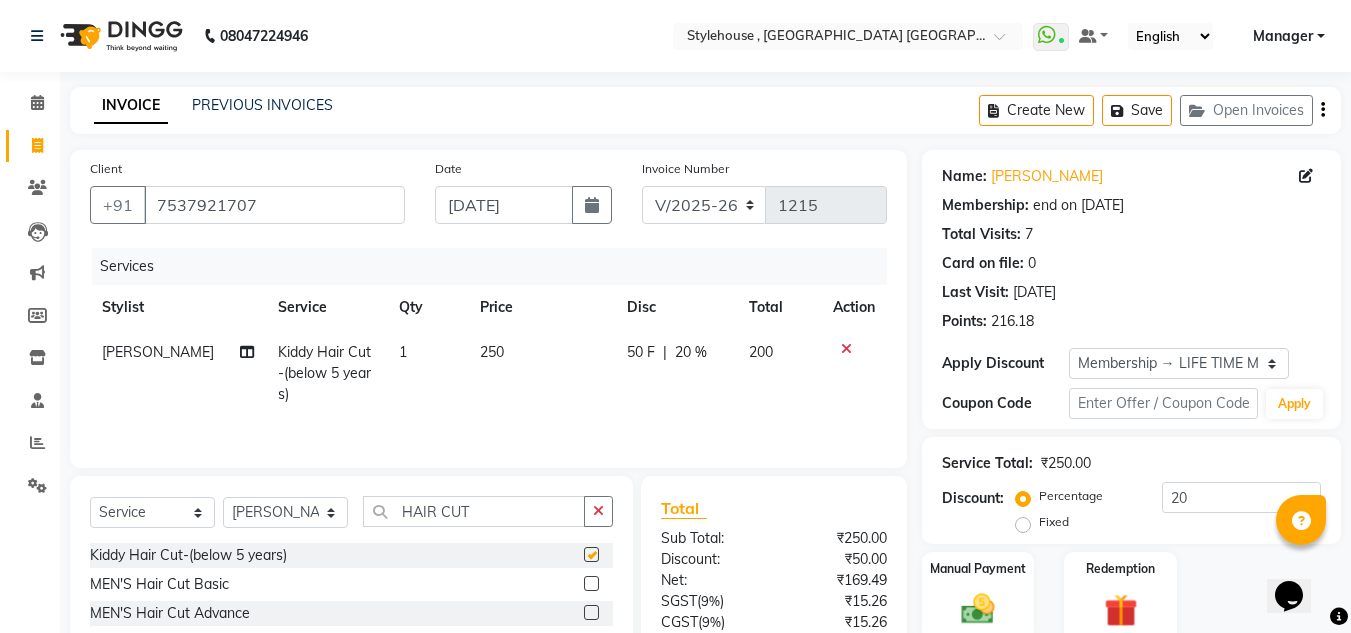 checkbox on "false" 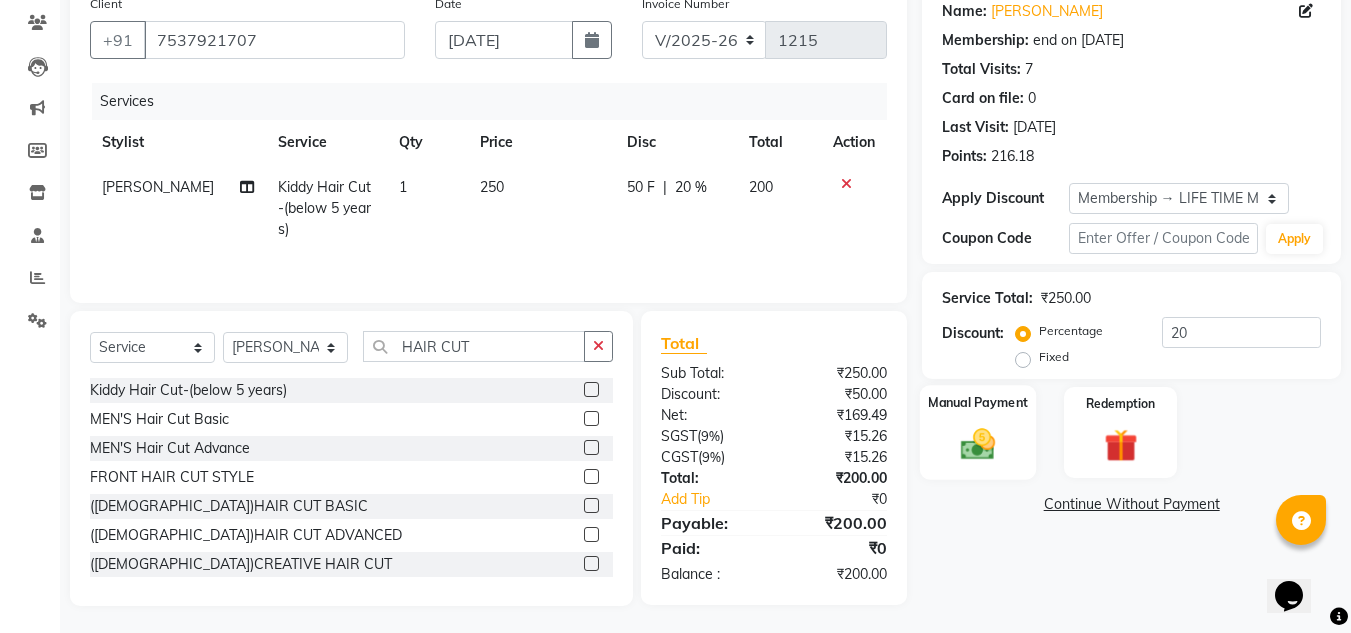 scroll, scrollTop: 168, scrollLeft: 0, axis: vertical 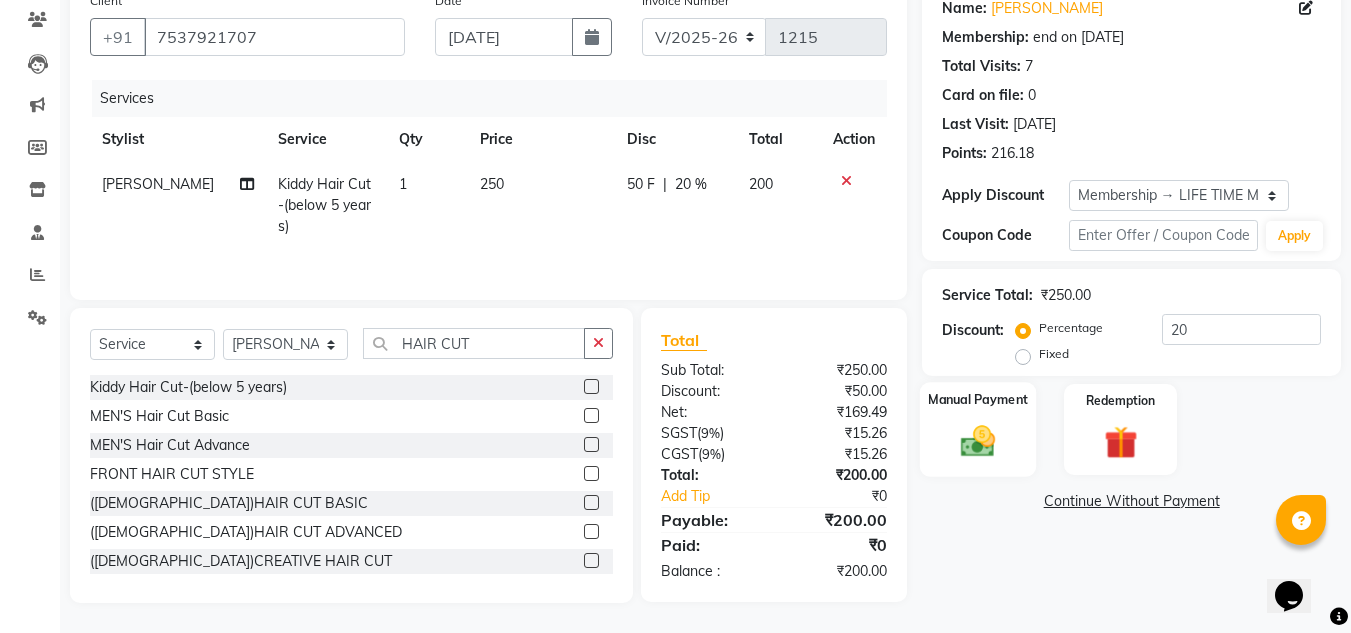 click 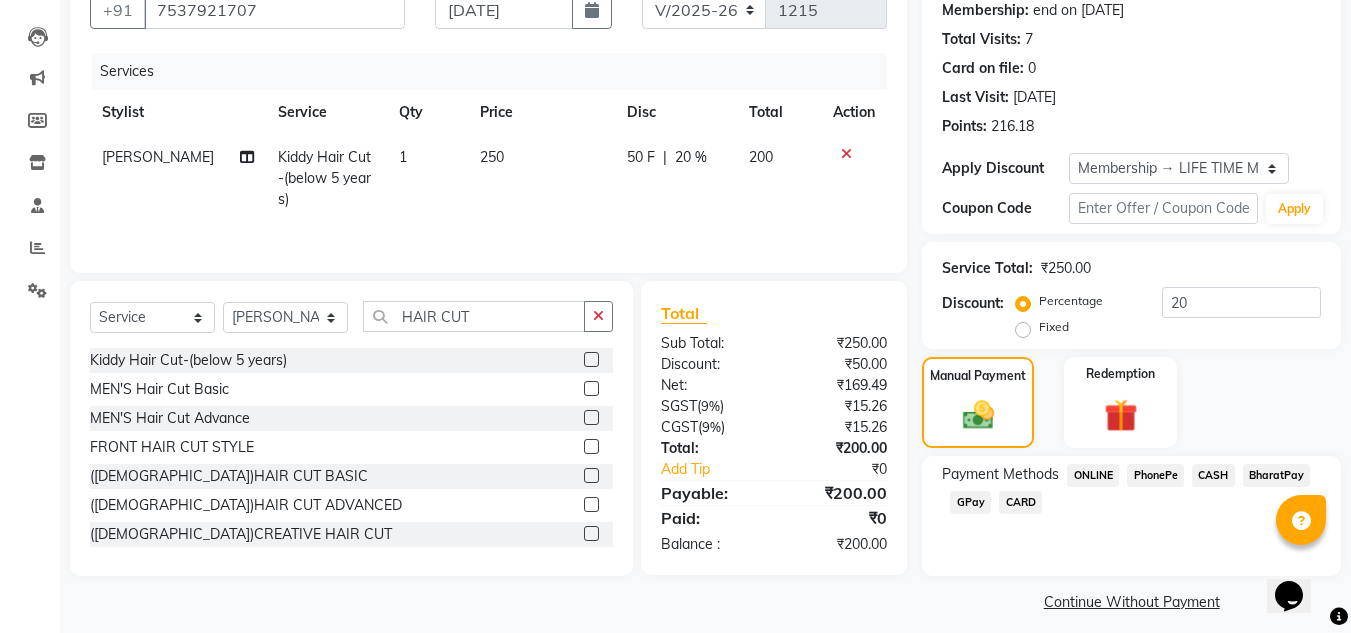 scroll, scrollTop: 209, scrollLeft: 0, axis: vertical 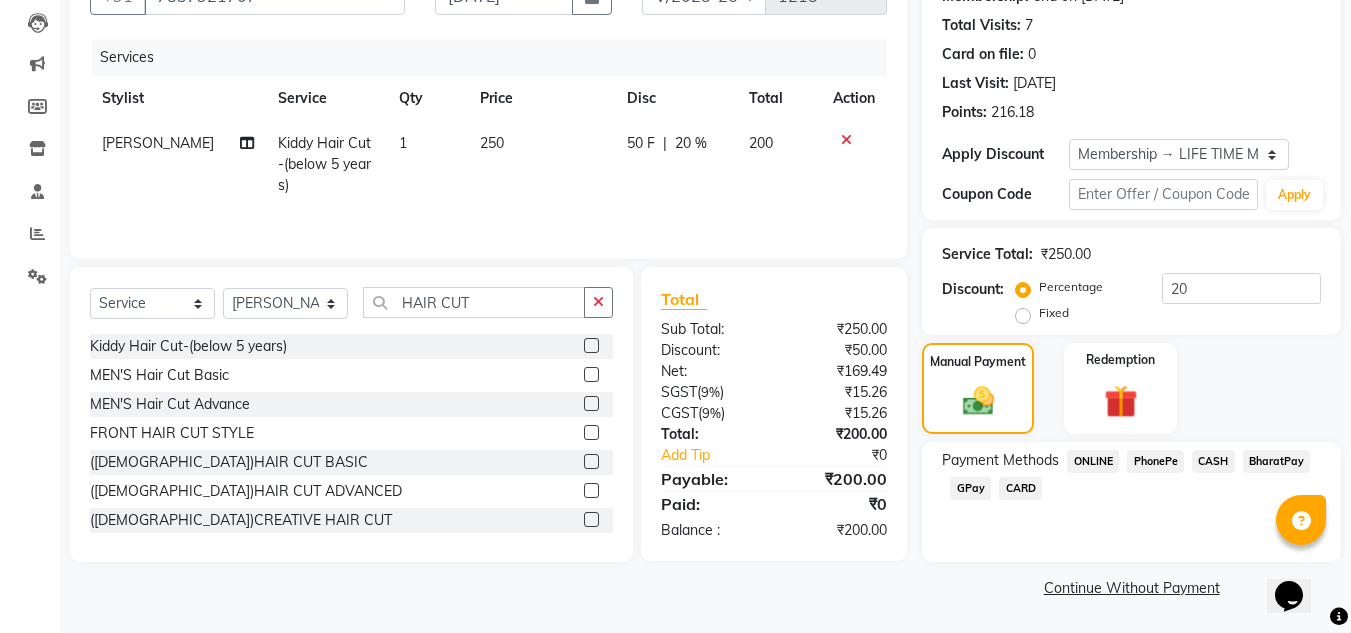 click on "PhonePe" 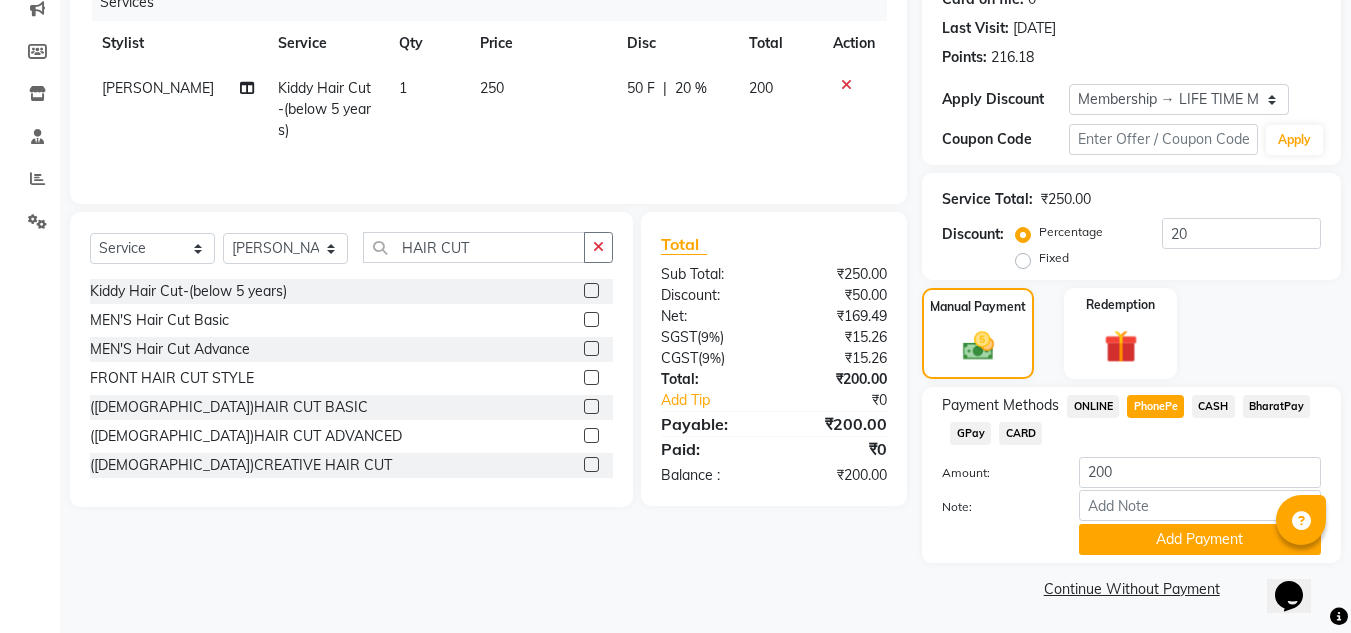 scroll, scrollTop: 265, scrollLeft: 0, axis: vertical 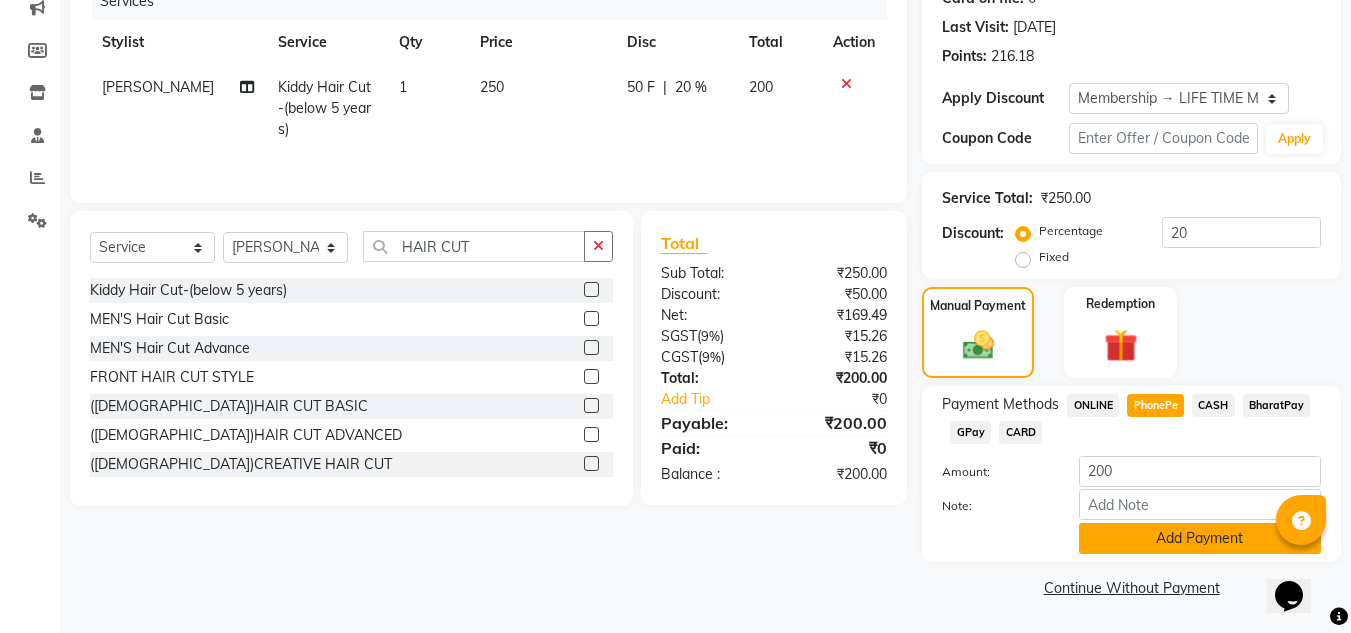 click on "Add Payment" 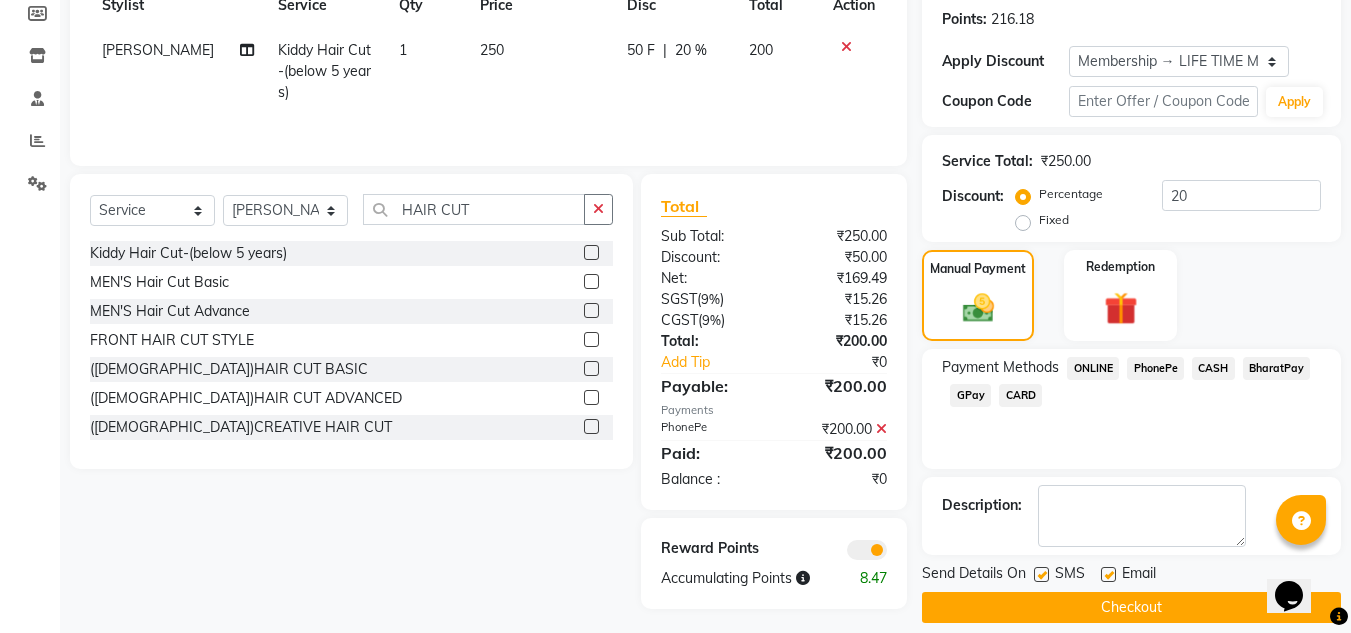 scroll, scrollTop: 322, scrollLeft: 0, axis: vertical 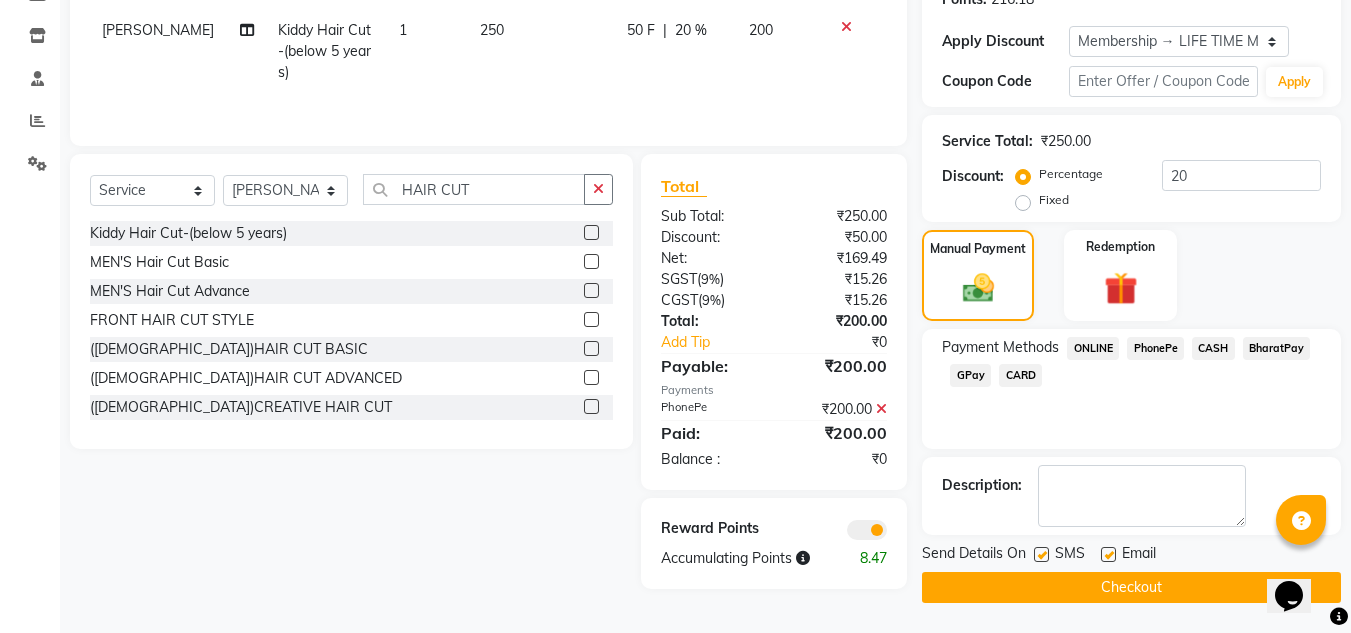 click on "Checkout" 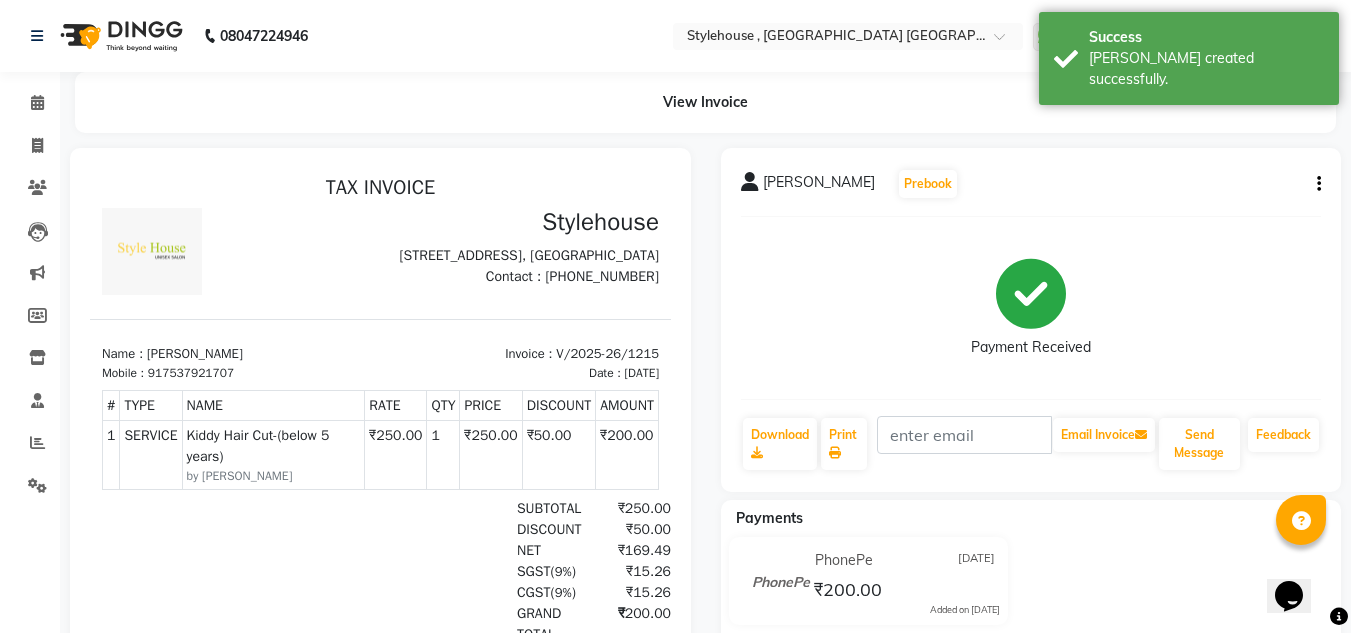 scroll, scrollTop: 0, scrollLeft: 0, axis: both 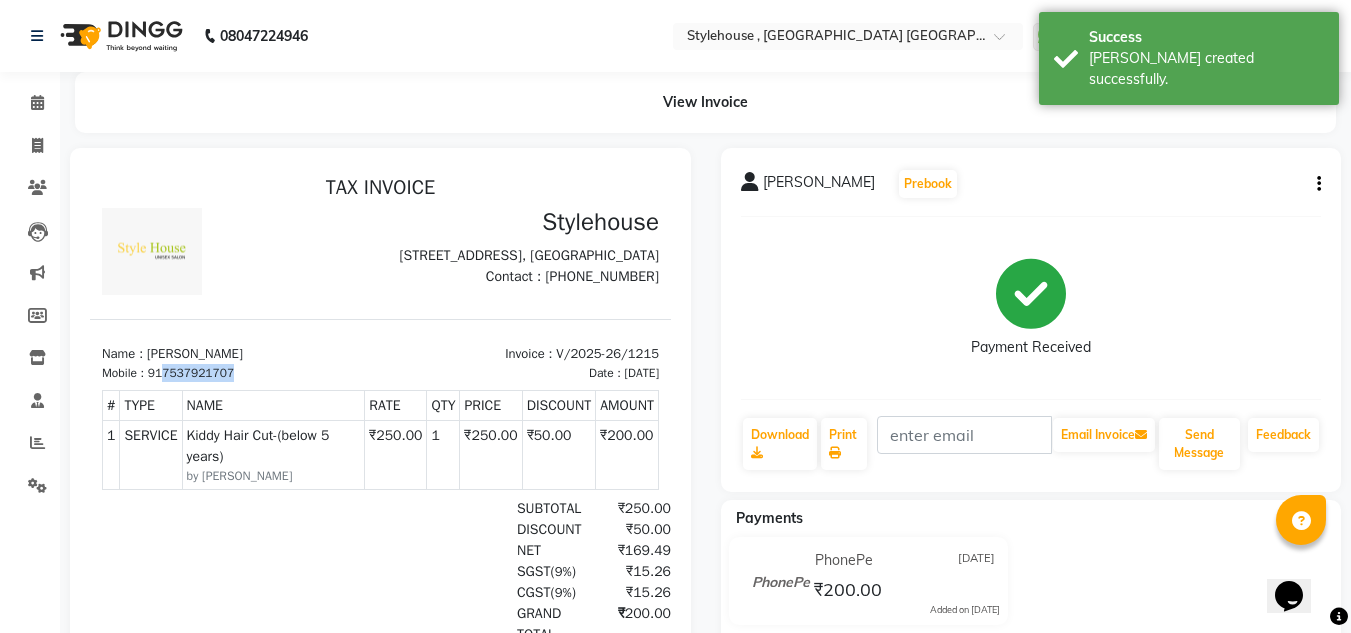 drag, startPoint x: 244, startPoint y: 412, endPoint x: 169, endPoint y: 405, distance: 75.32596 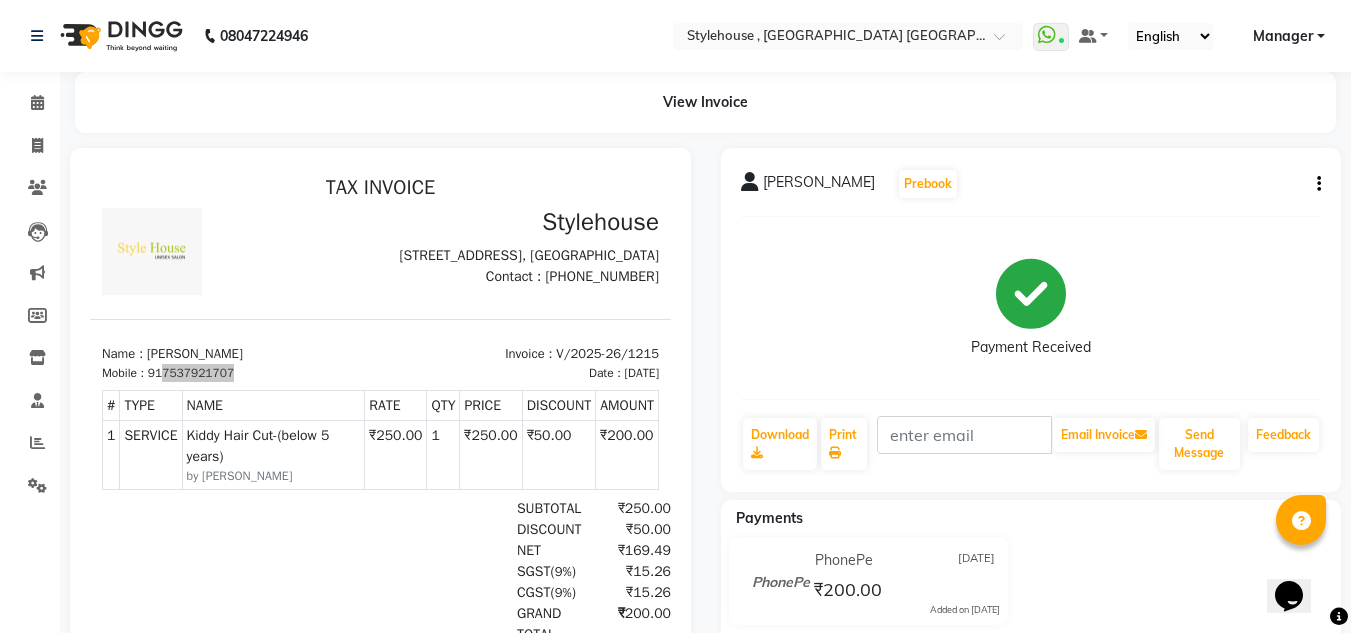 click on "Calendar" 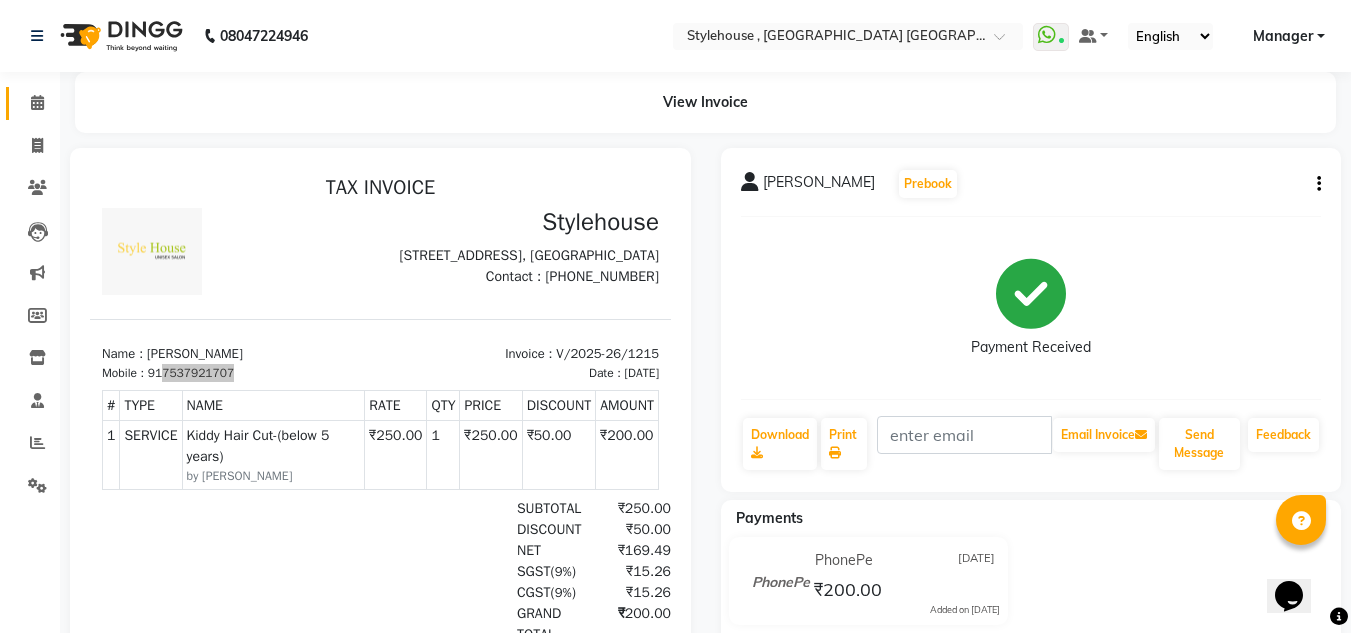 click on "Calendar" 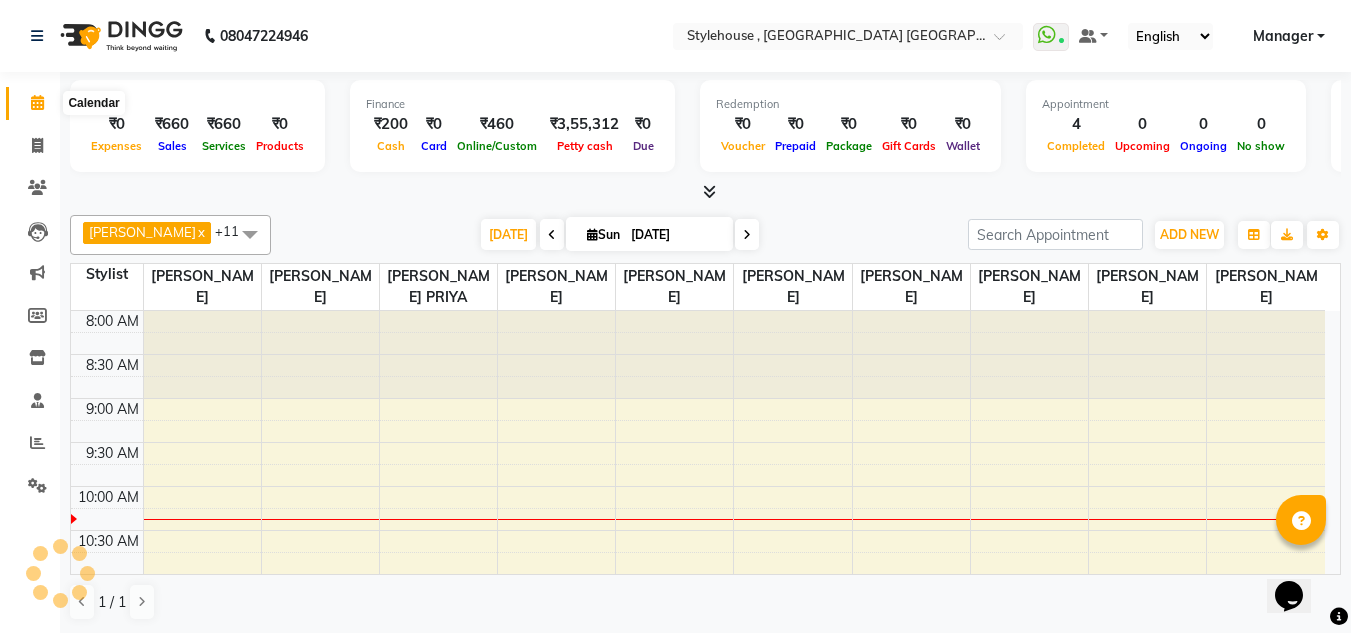 scroll, scrollTop: 0, scrollLeft: 0, axis: both 